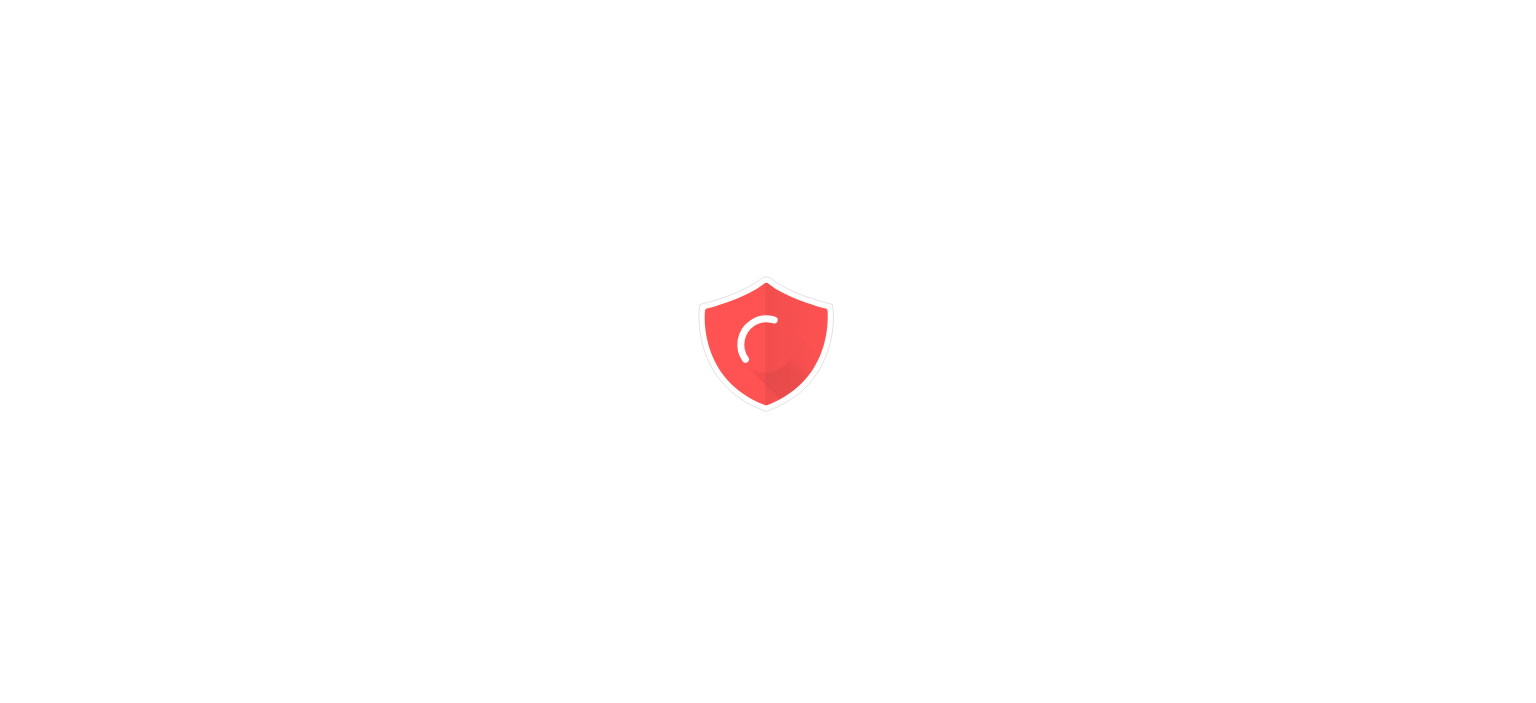 scroll, scrollTop: 0, scrollLeft: 0, axis: both 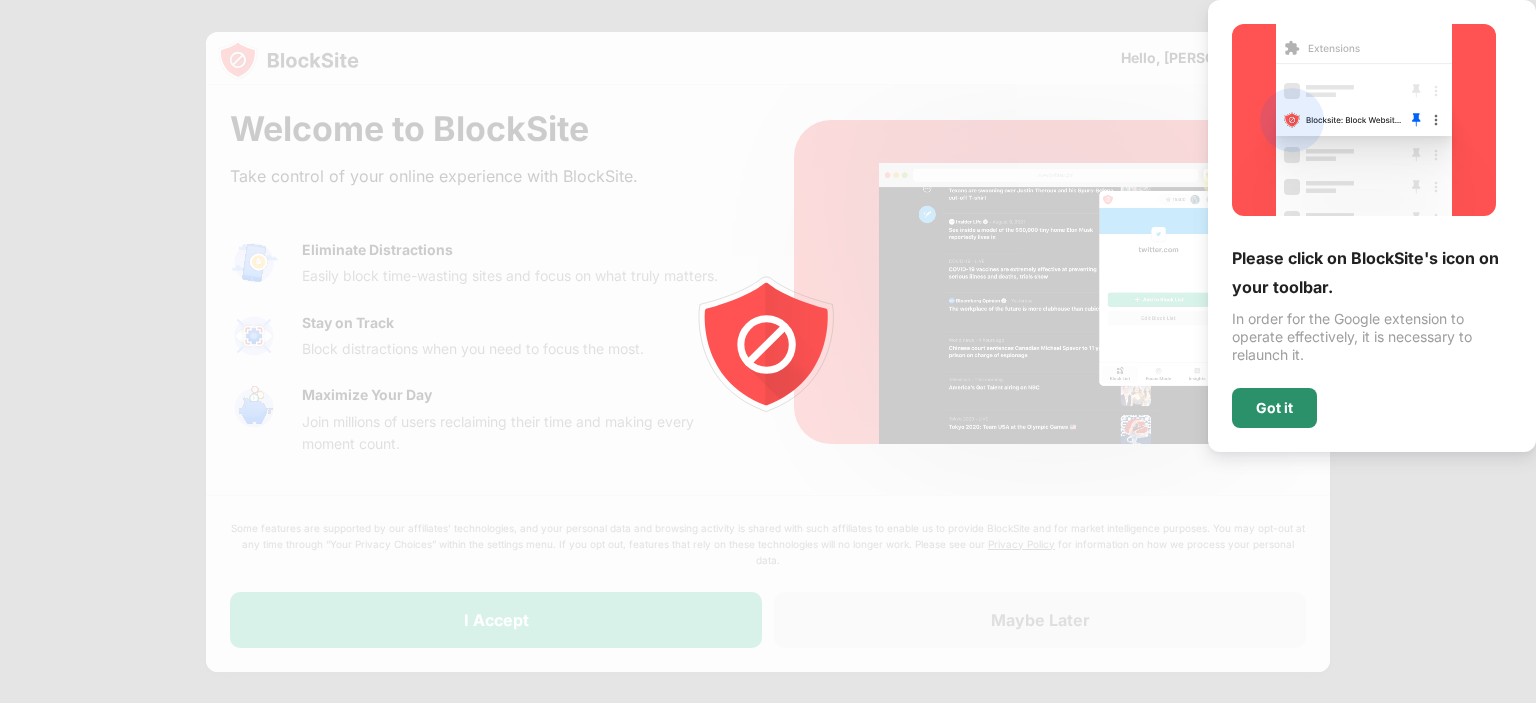click on "Got it" at bounding box center (1274, 408) 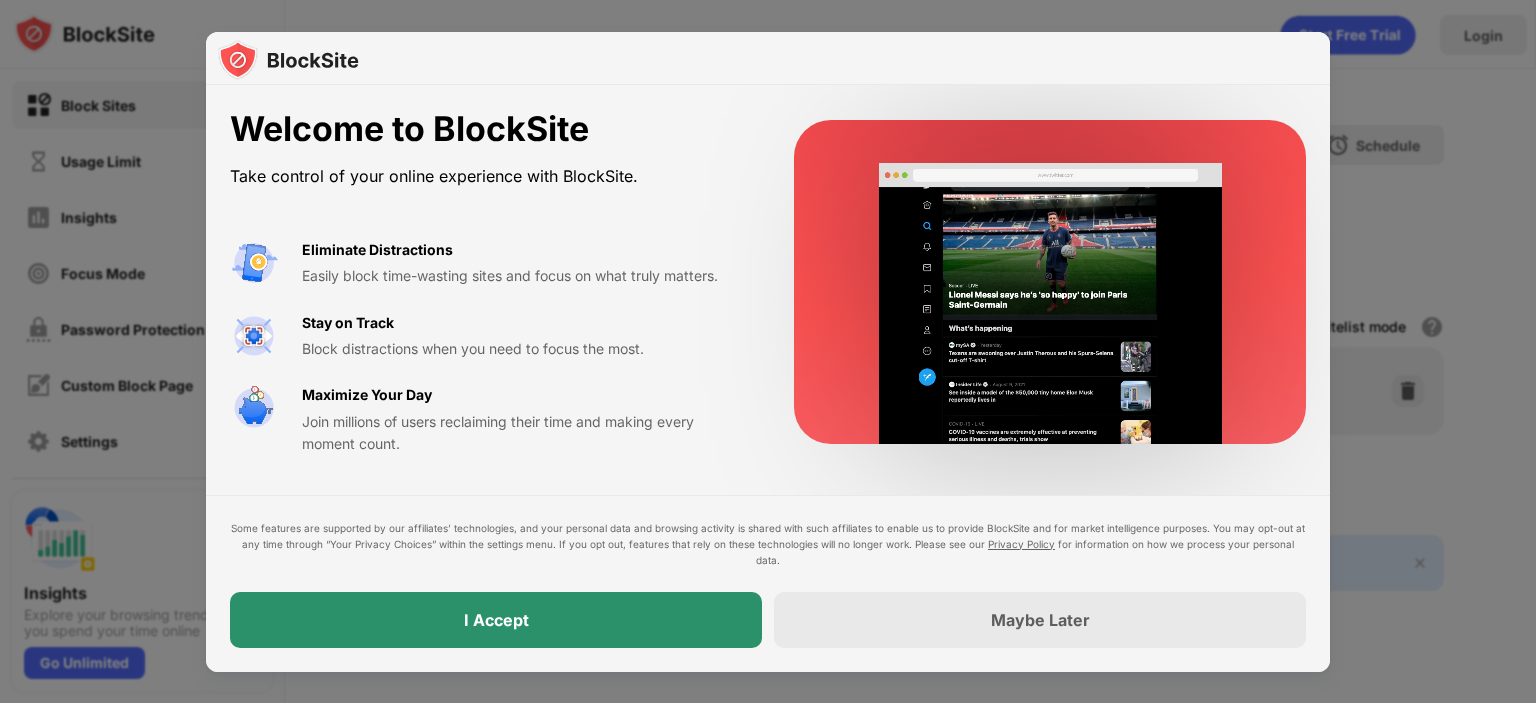 click on "I Accept" at bounding box center (496, 620) 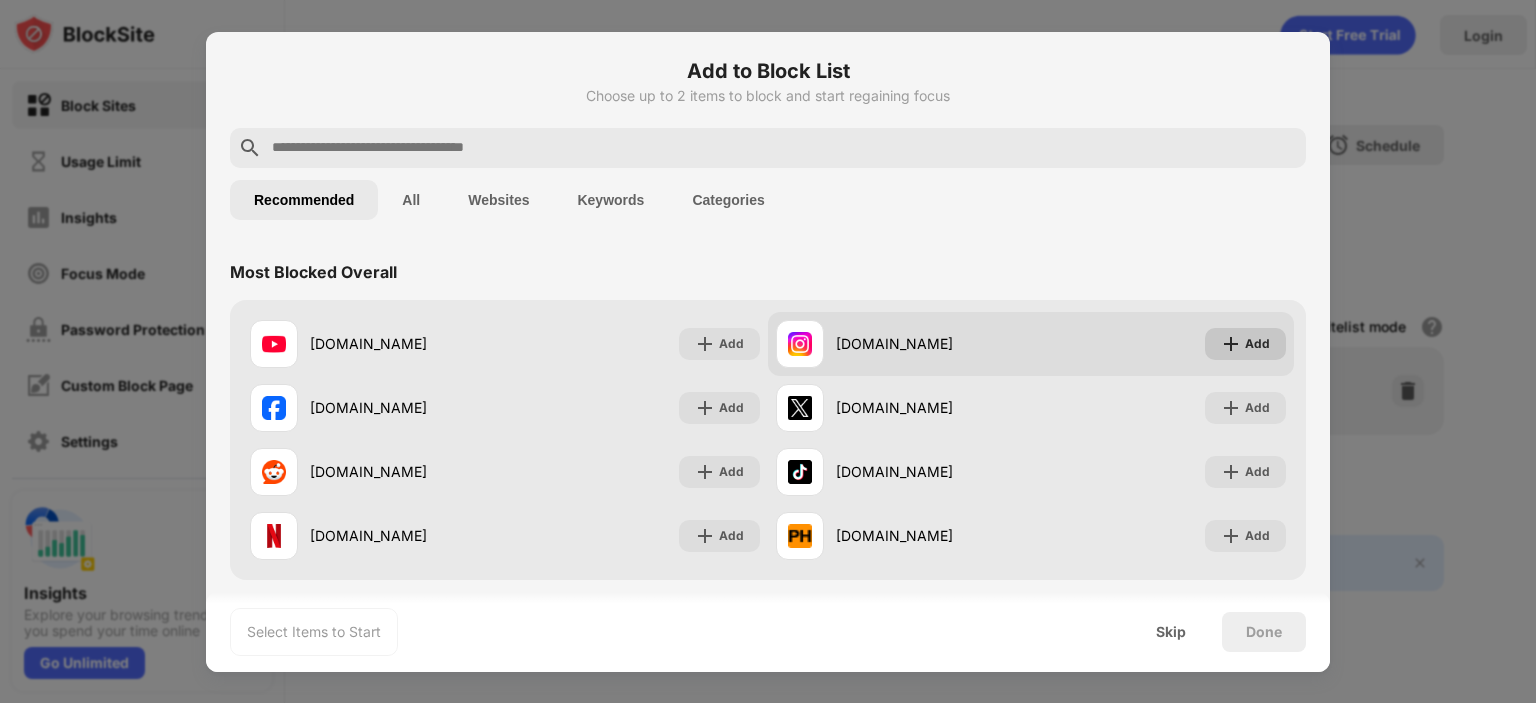 click on "Add" at bounding box center (1257, 344) 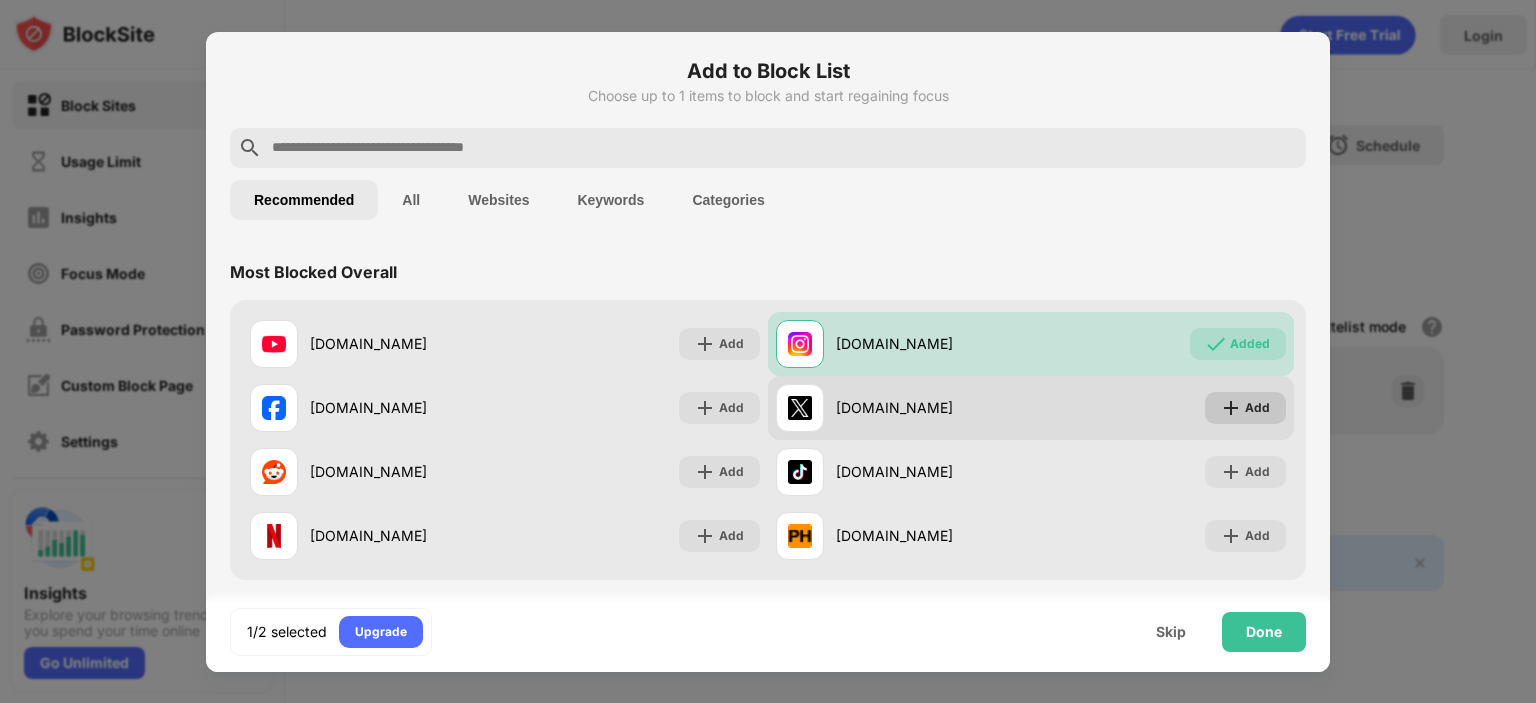 click at bounding box center [1231, 408] 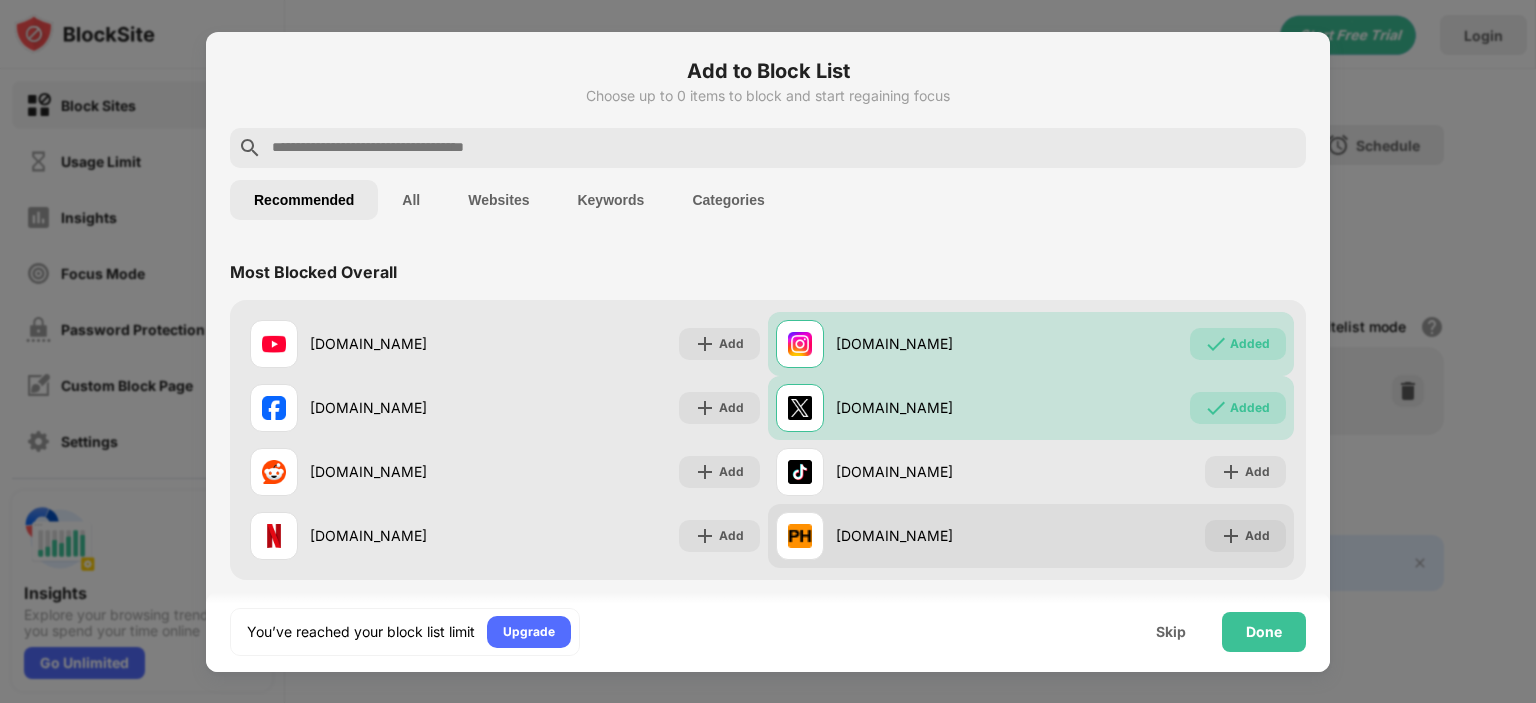 click on "pornhub.com Add" at bounding box center (1031, 536) 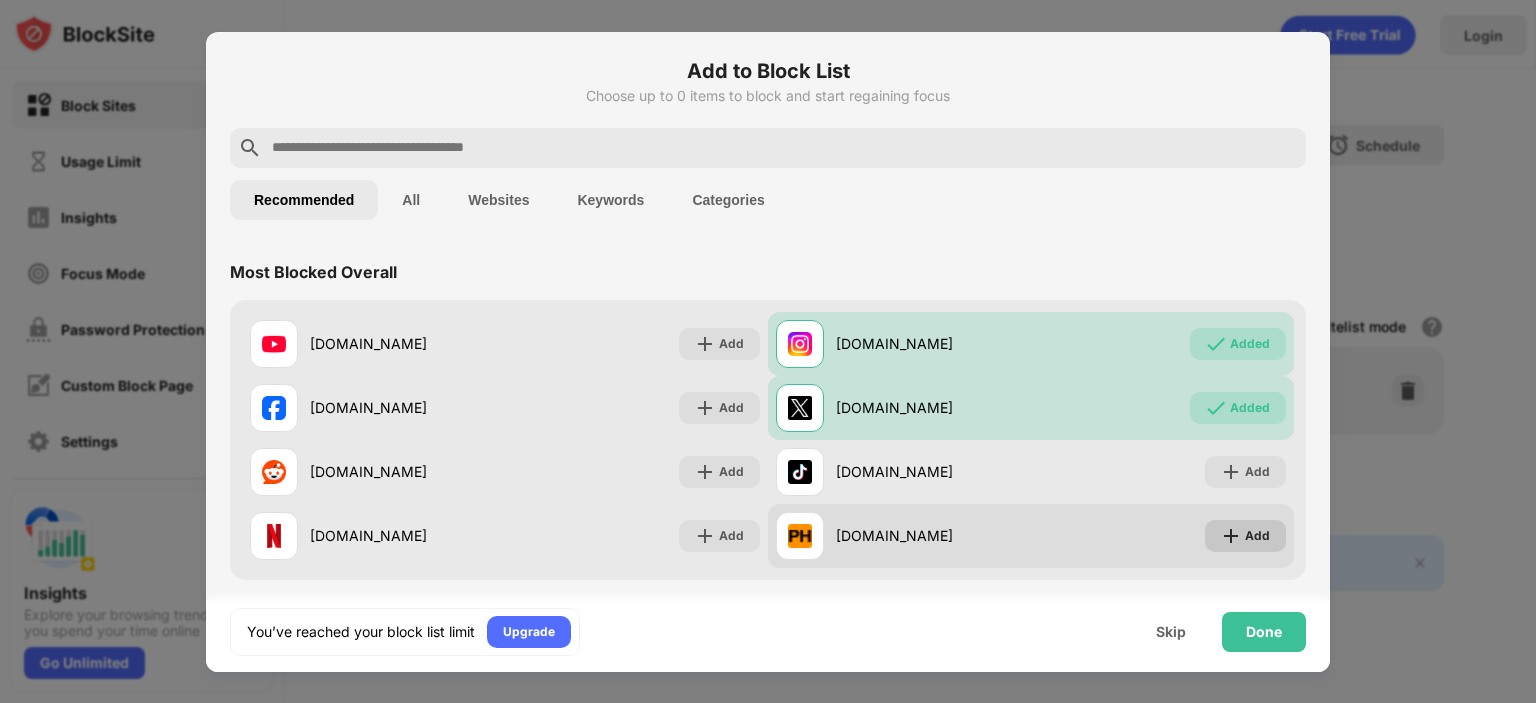 click on "Add" at bounding box center (1257, 536) 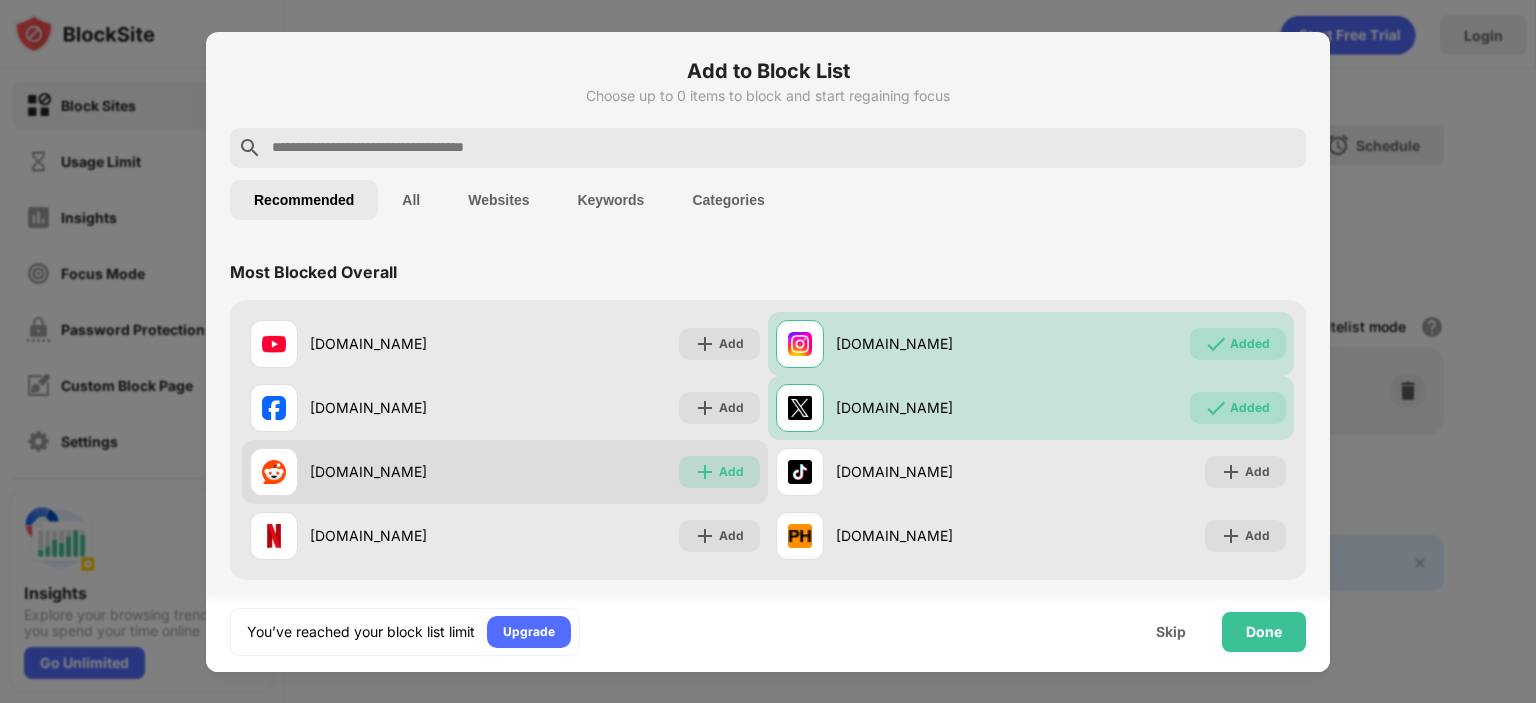 click at bounding box center (705, 472) 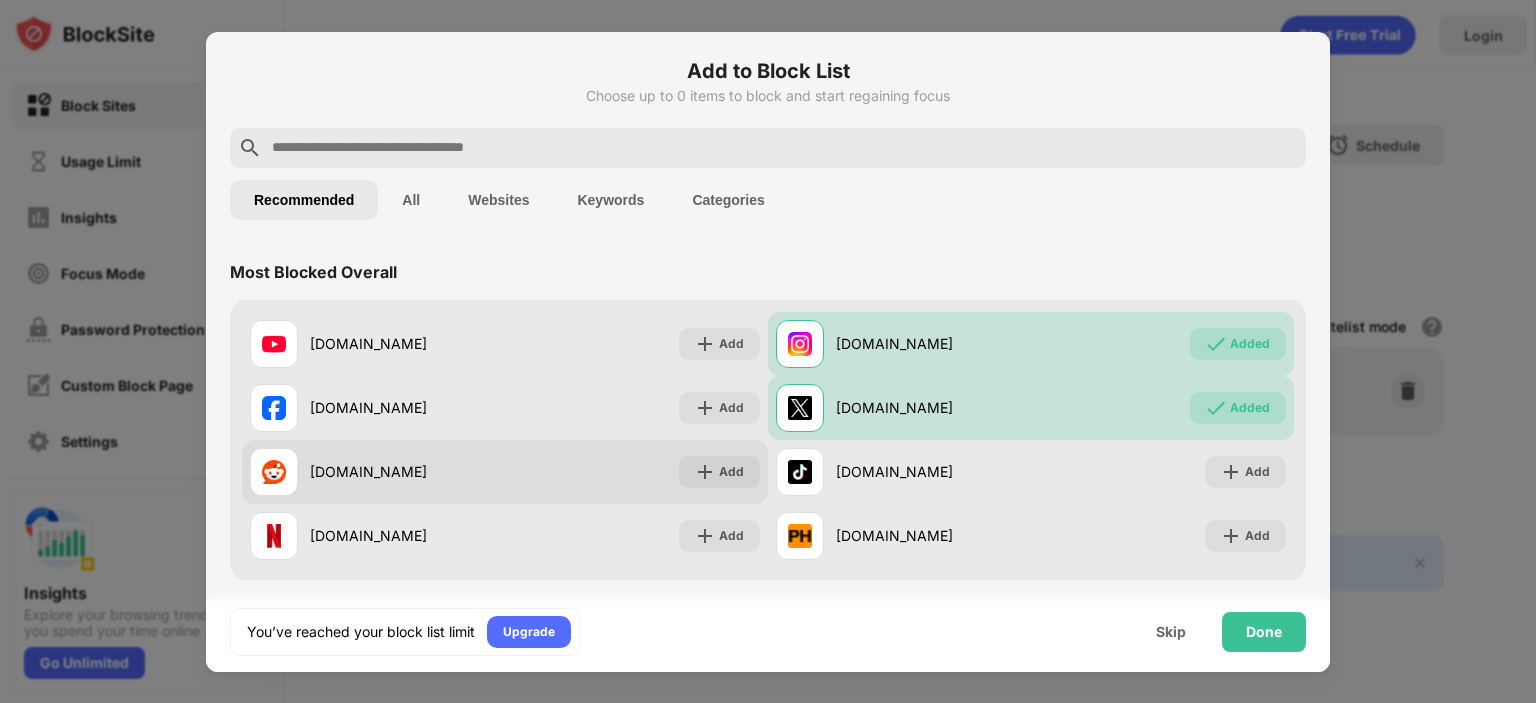 click on "Add" at bounding box center [719, 472] 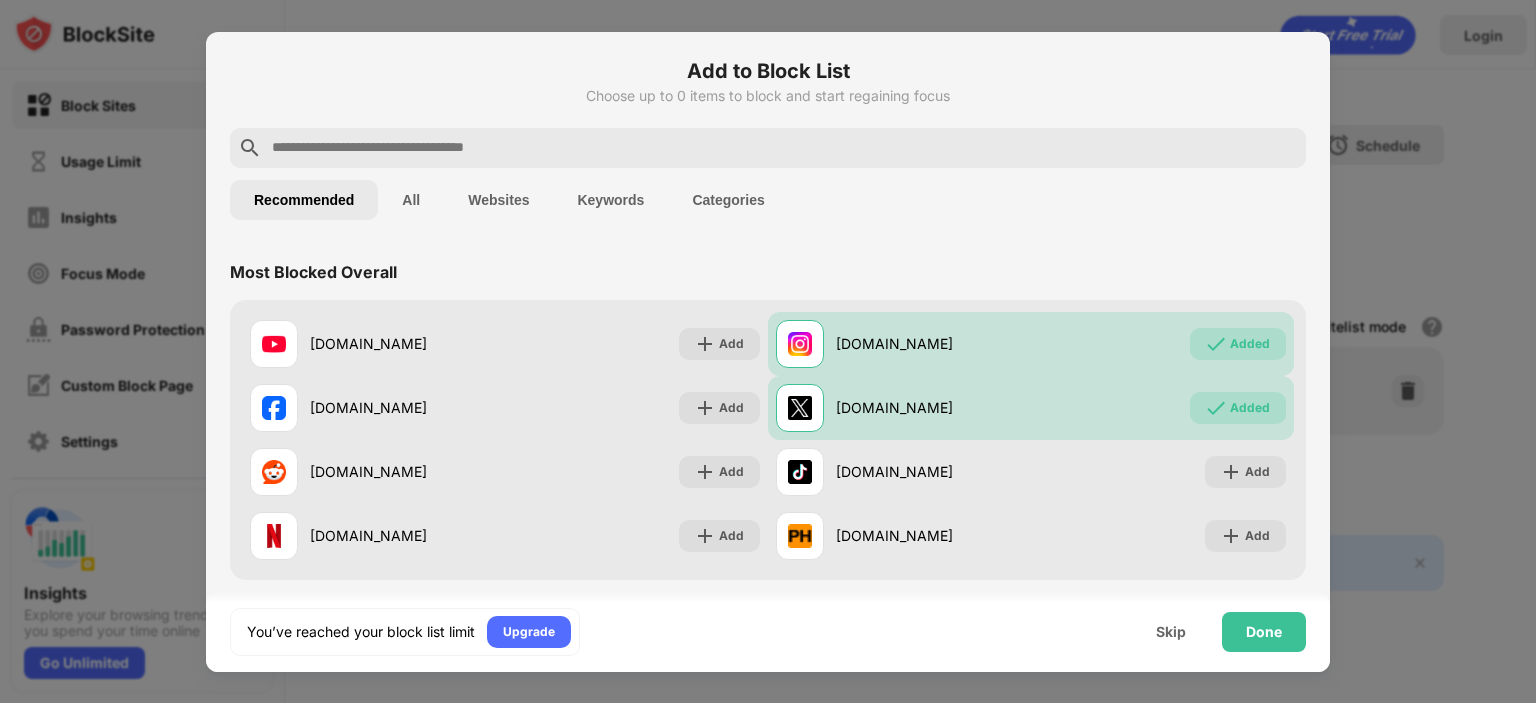 click at bounding box center (784, 148) 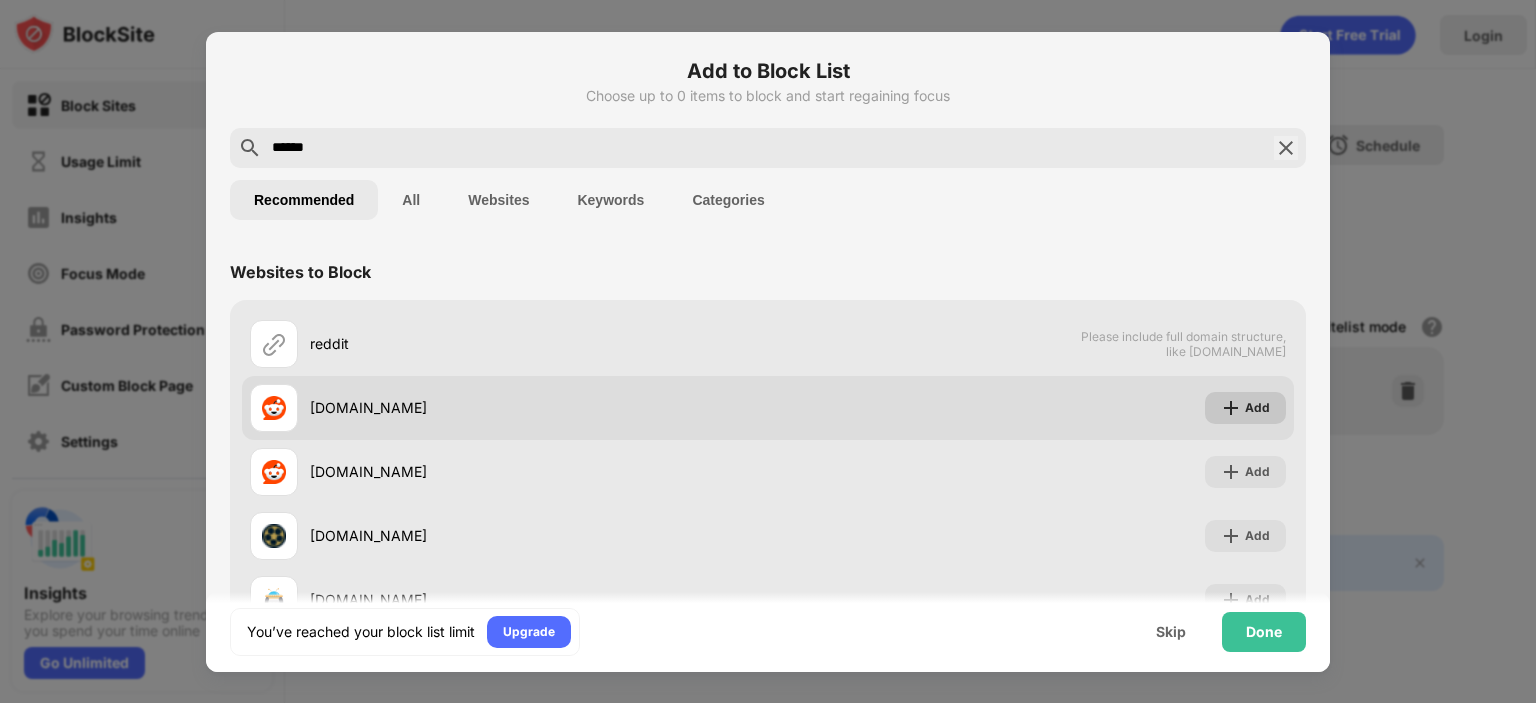 type on "******" 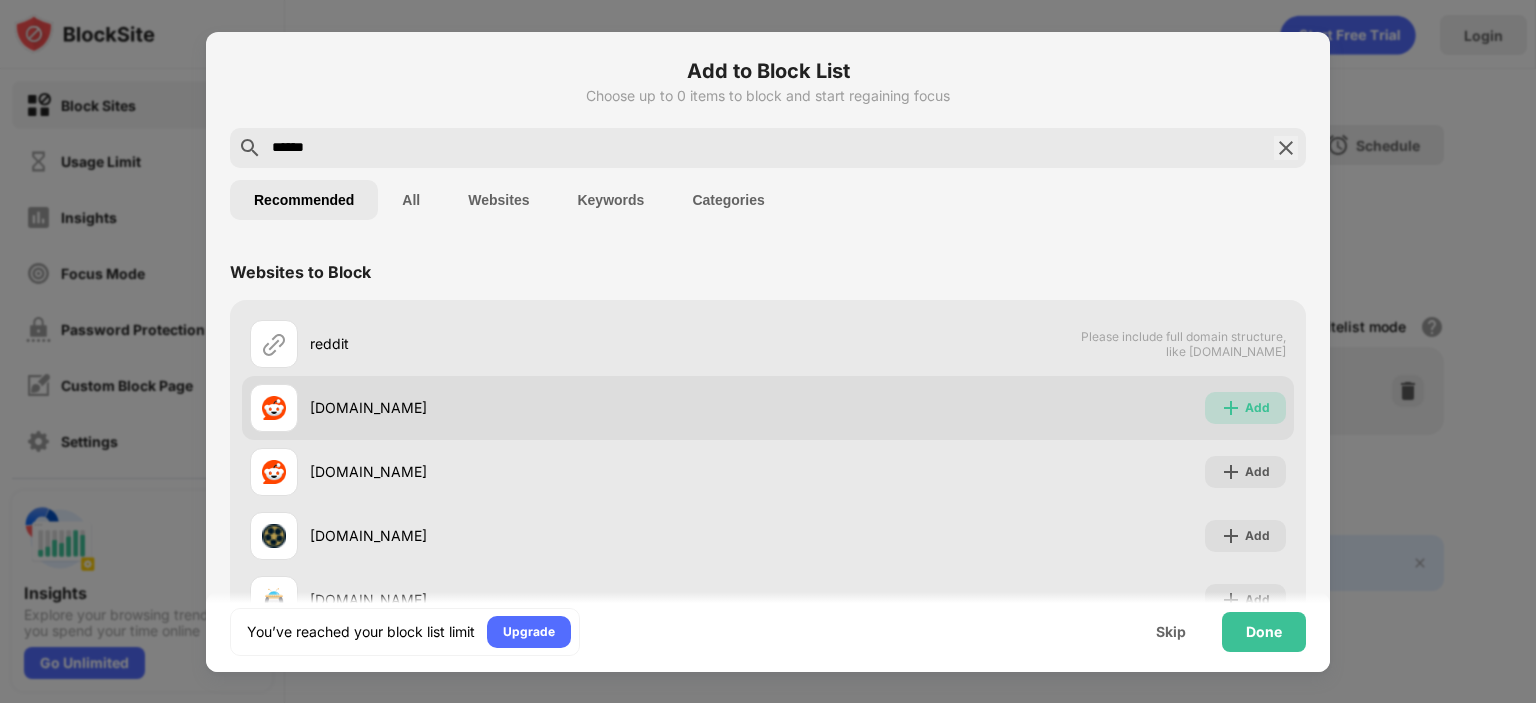 click at bounding box center (1231, 408) 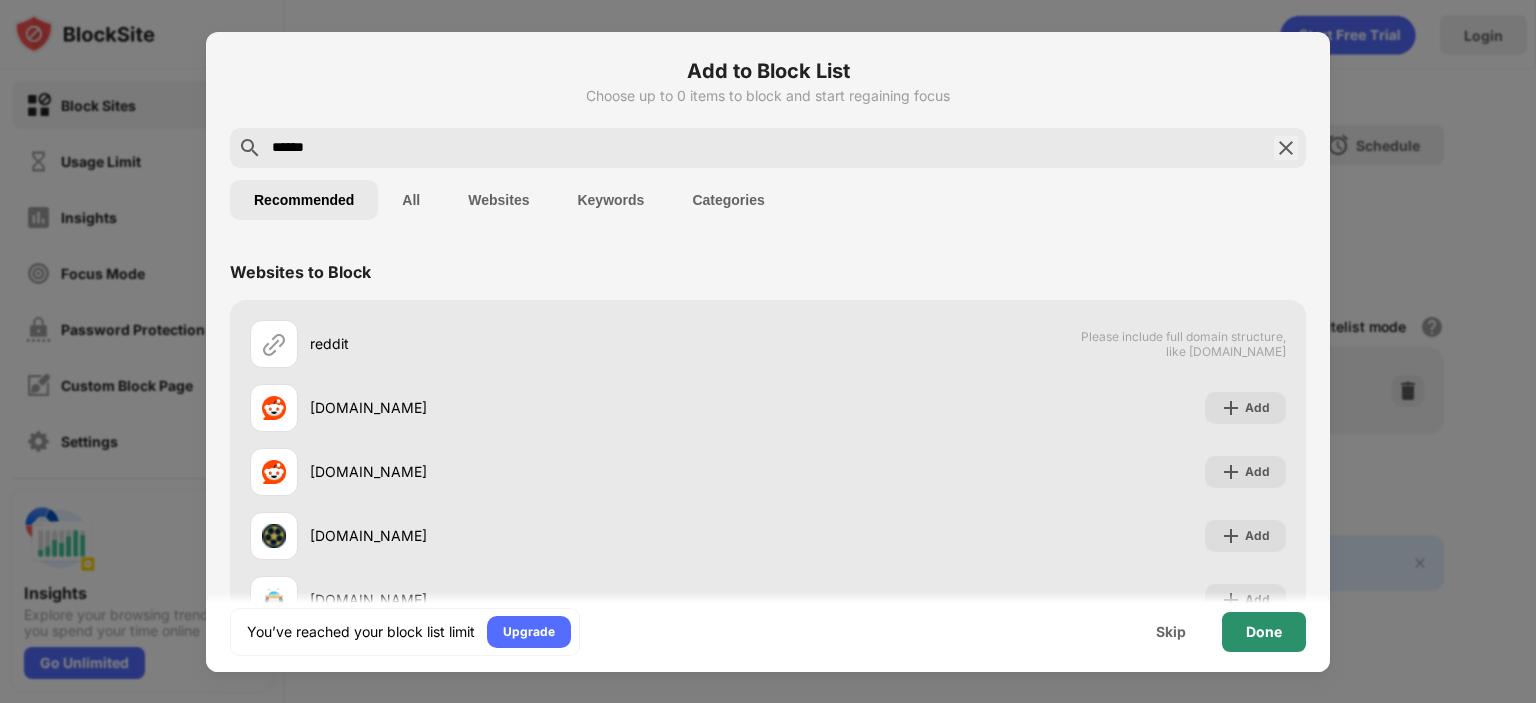 click on "Done" at bounding box center [1264, 632] 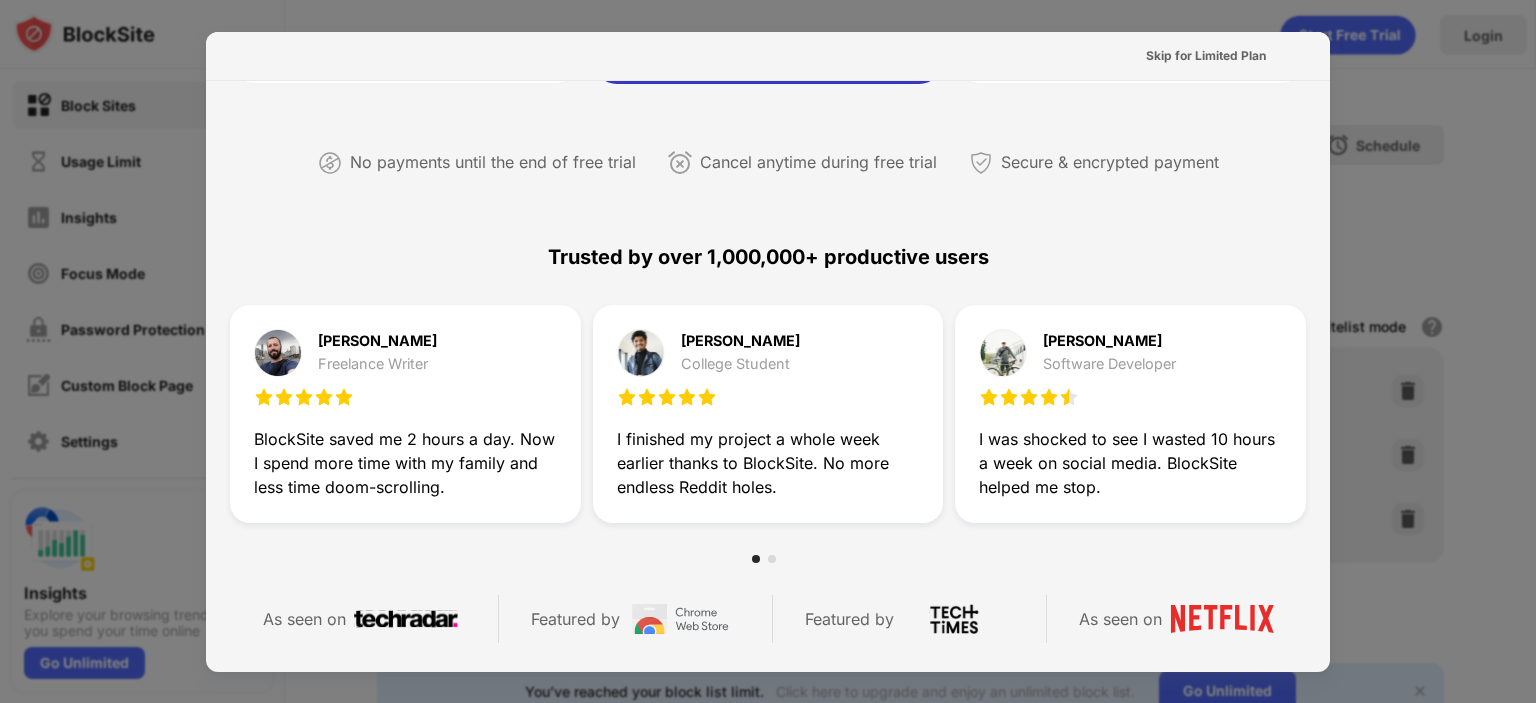 scroll, scrollTop: 0, scrollLeft: 0, axis: both 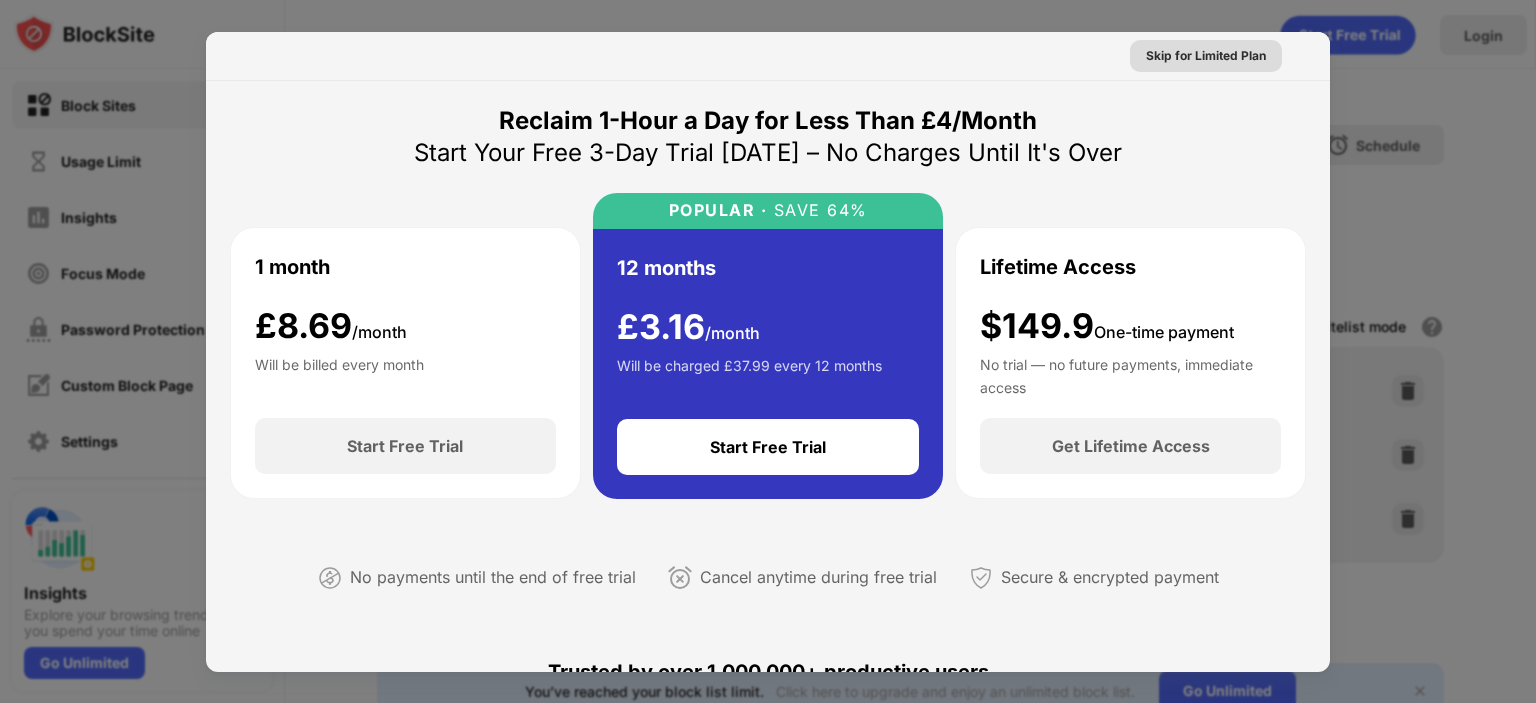 click on "Skip for Limited Plan" at bounding box center [1206, 56] 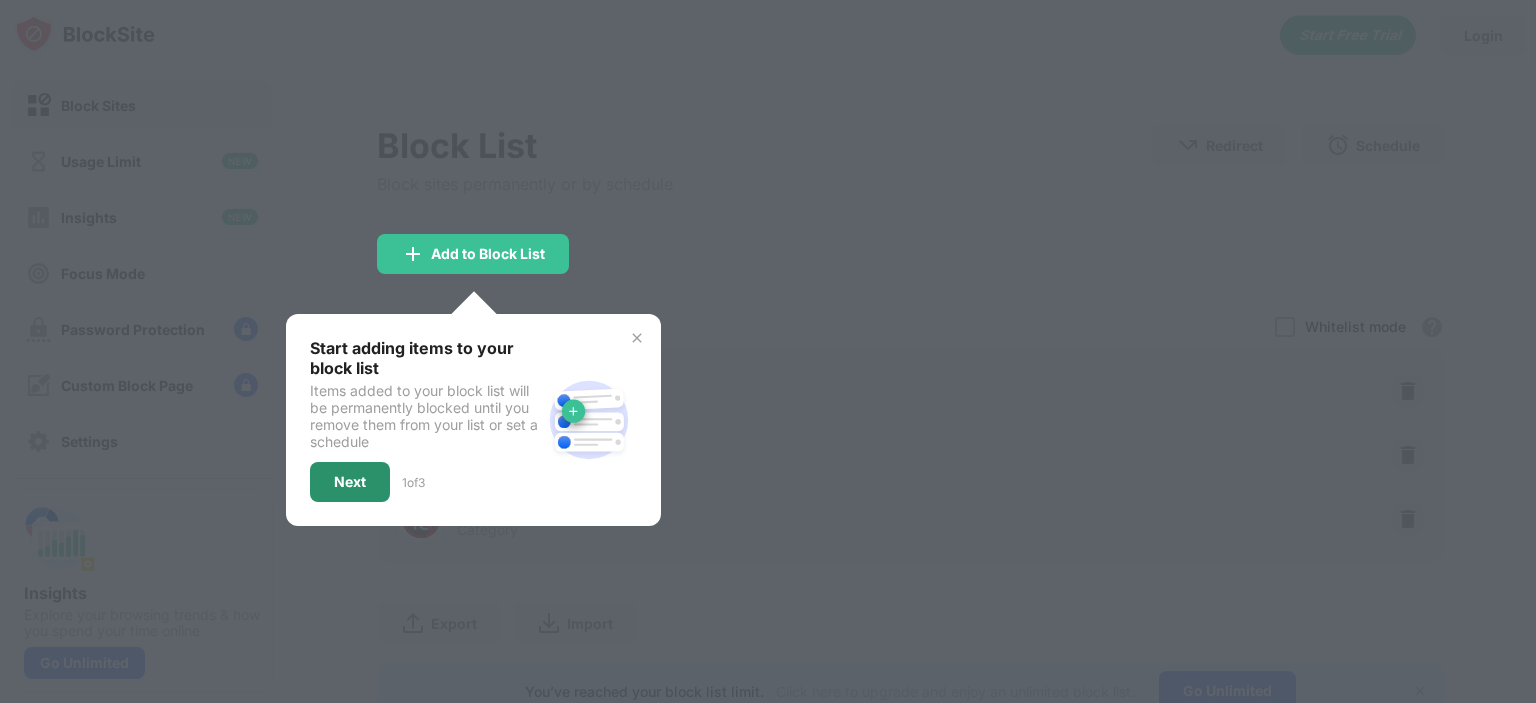 click on "Next" at bounding box center (350, 482) 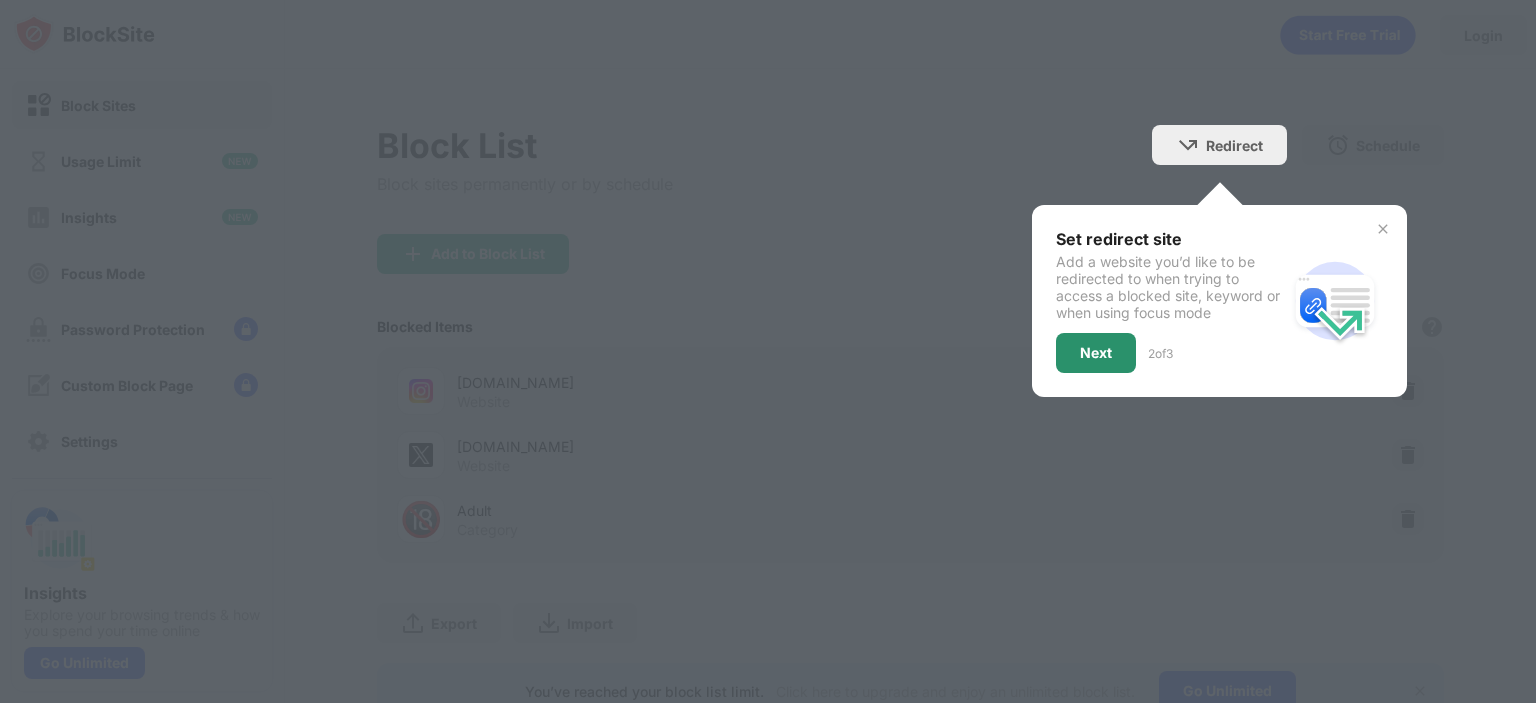 click on "Next" at bounding box center (1096, 353) 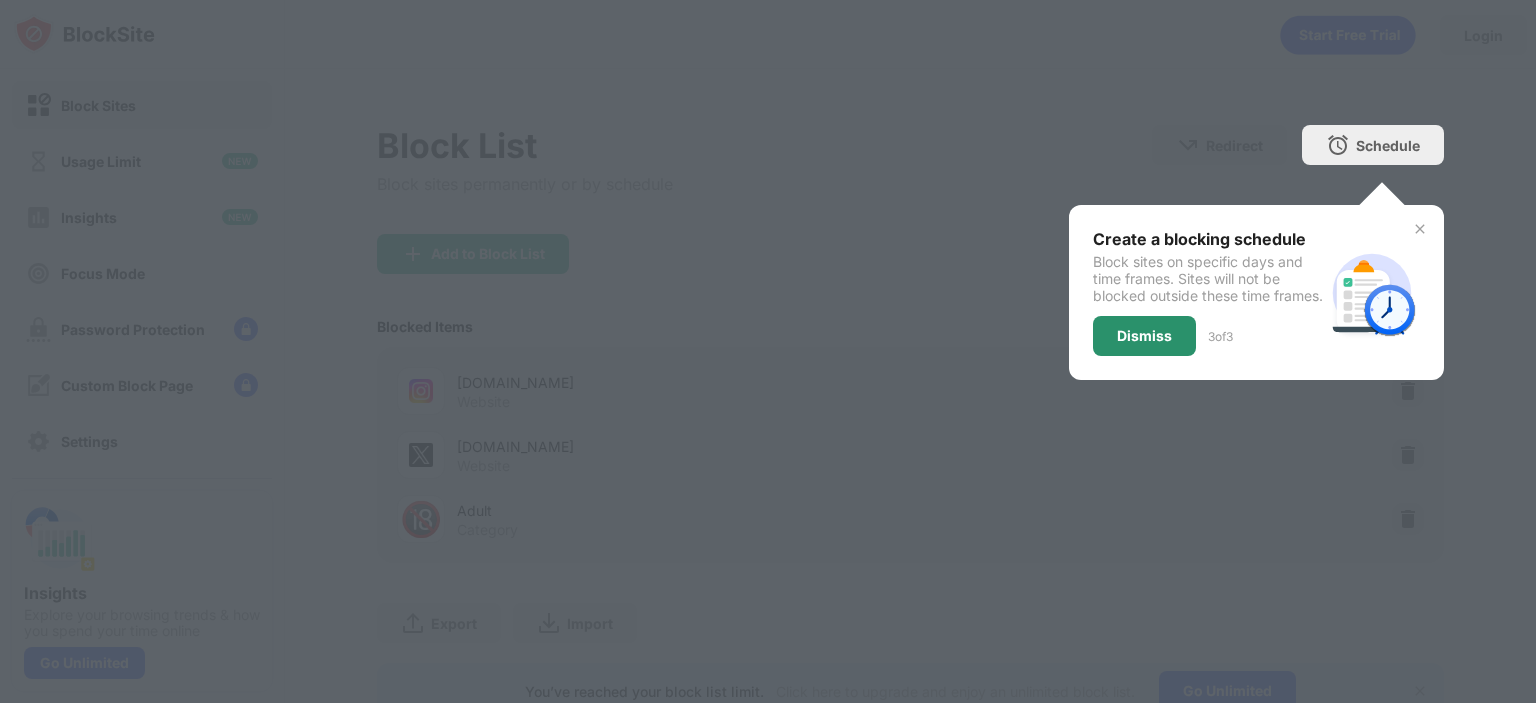 click on "Dismiss" at bounding box center (1144, 336) 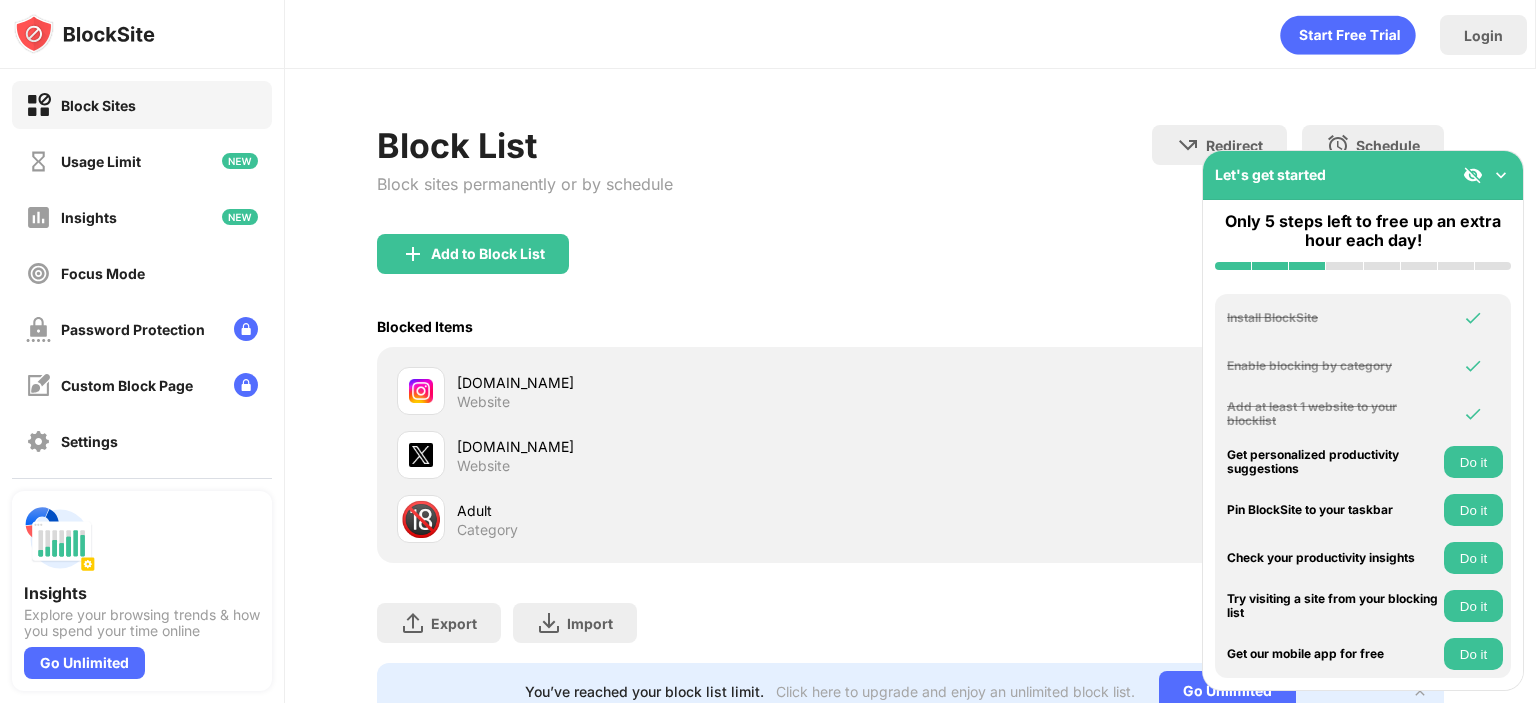 scroll, scrollTop: 85, scrollLeft: 0, axis: vertical 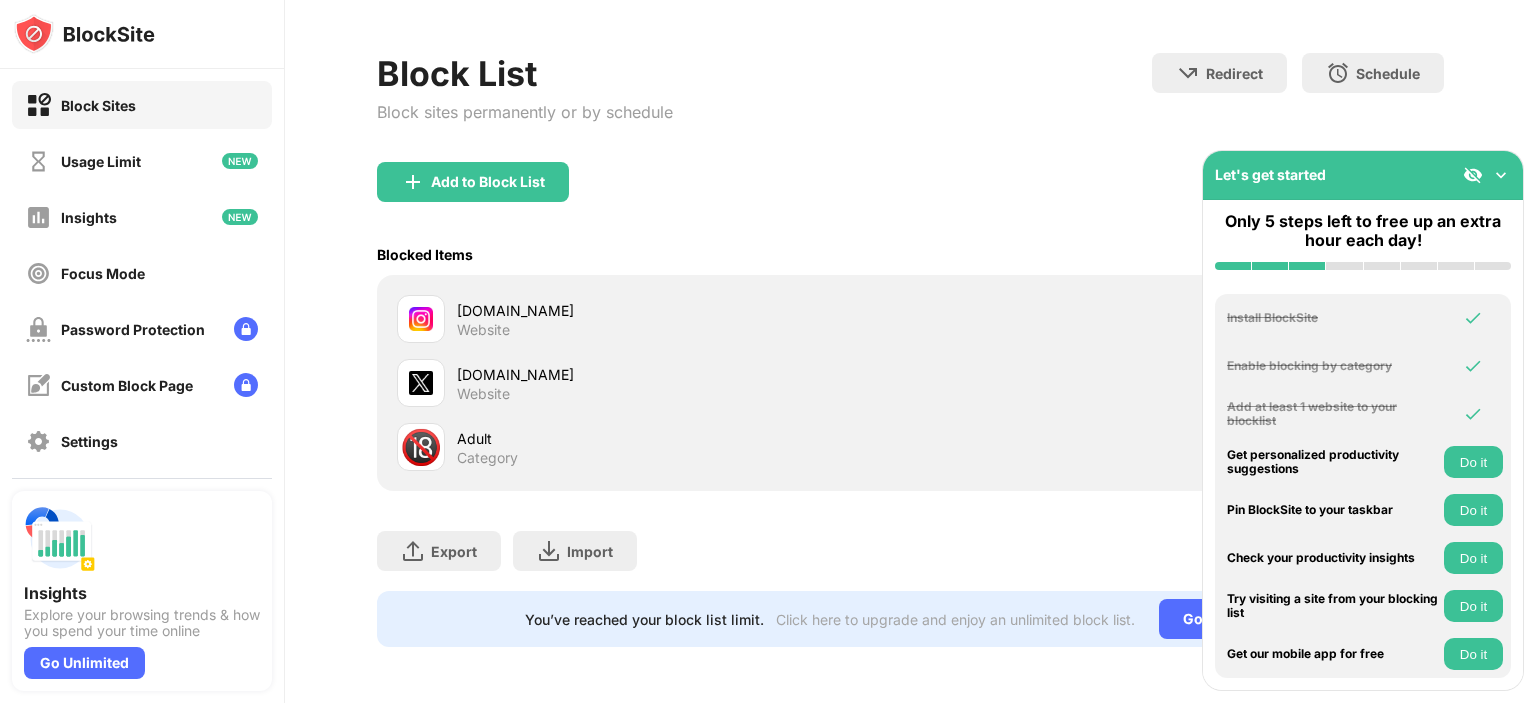 click at bounding box center [1501, 175] 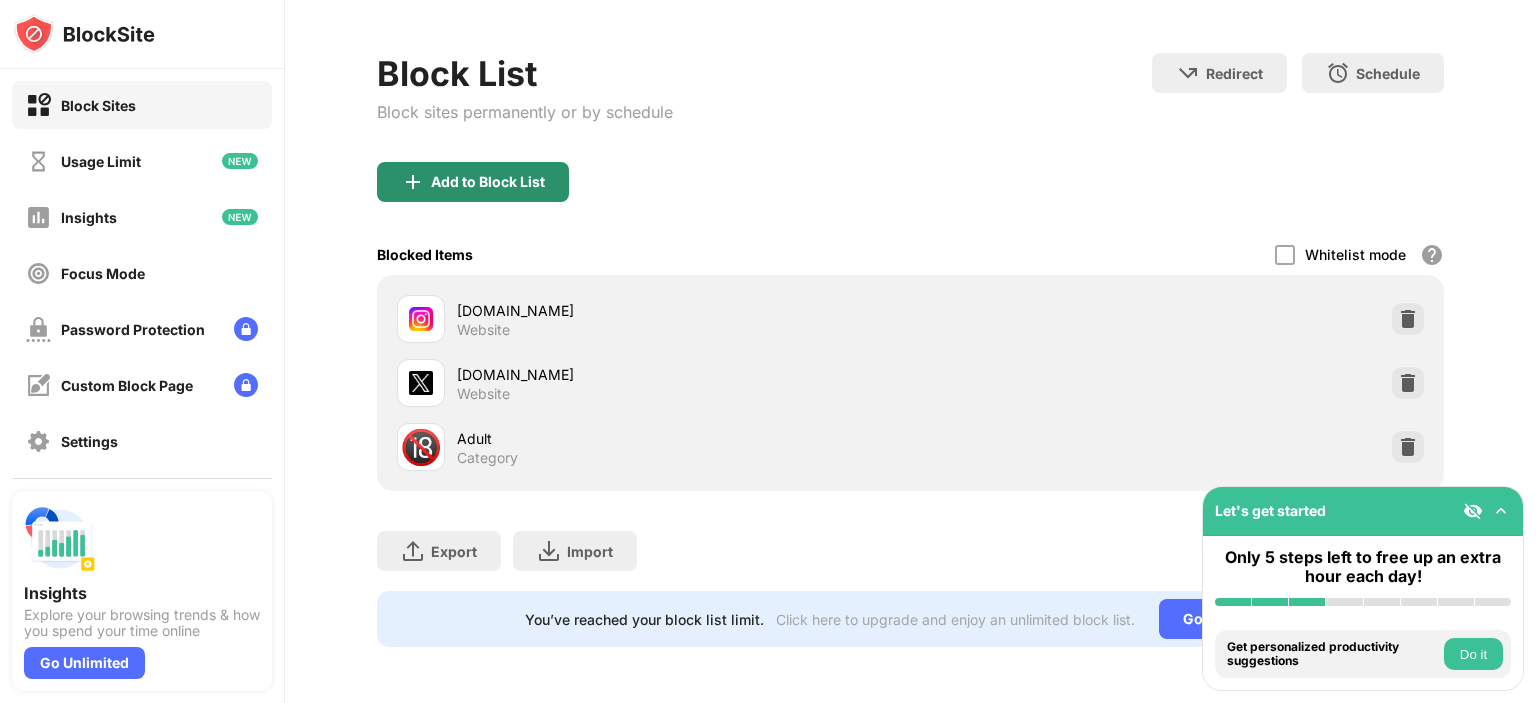 click at bounding box center [413, 182] 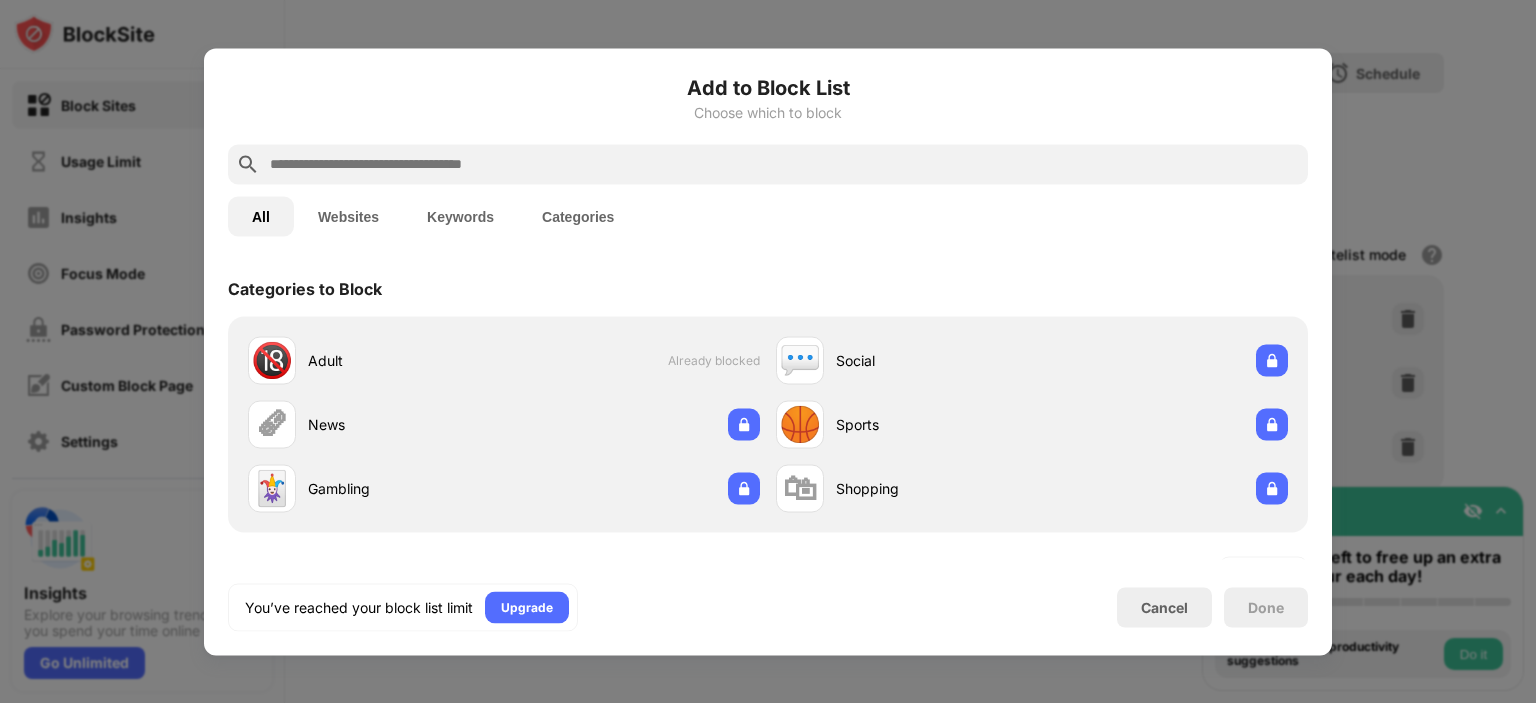 click at bounding box center (784, 164) 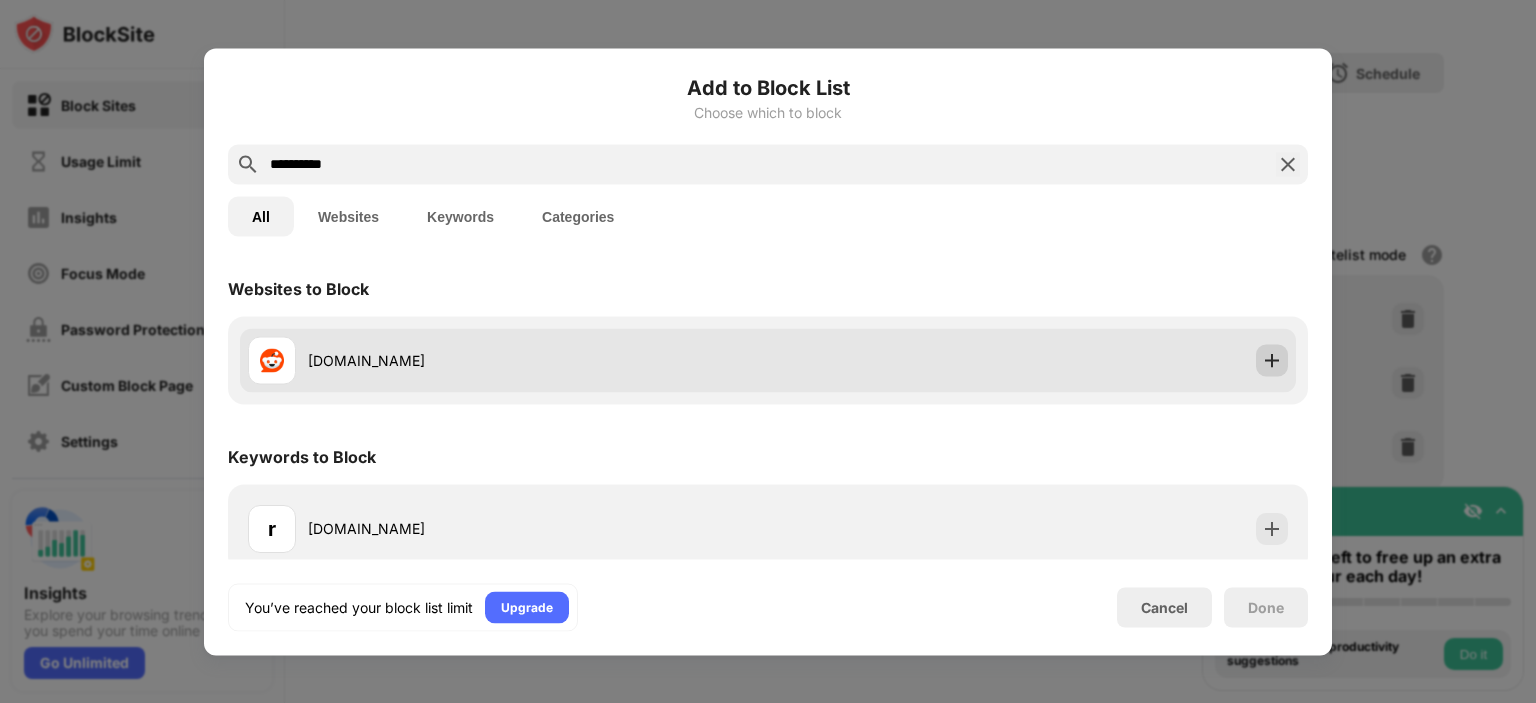 type on "**********" 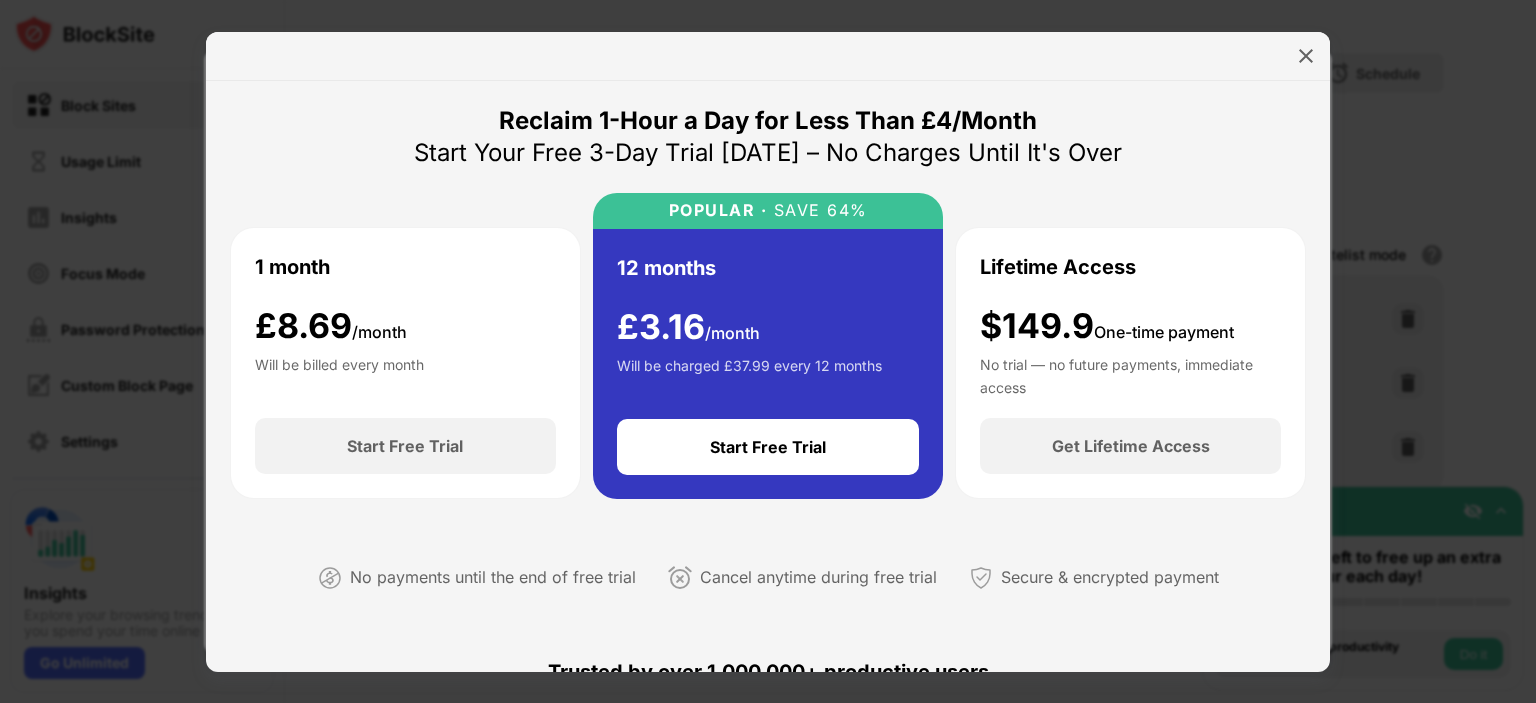 scroll, scrollTop: 245, scrollLeft: 0, axis: vertical 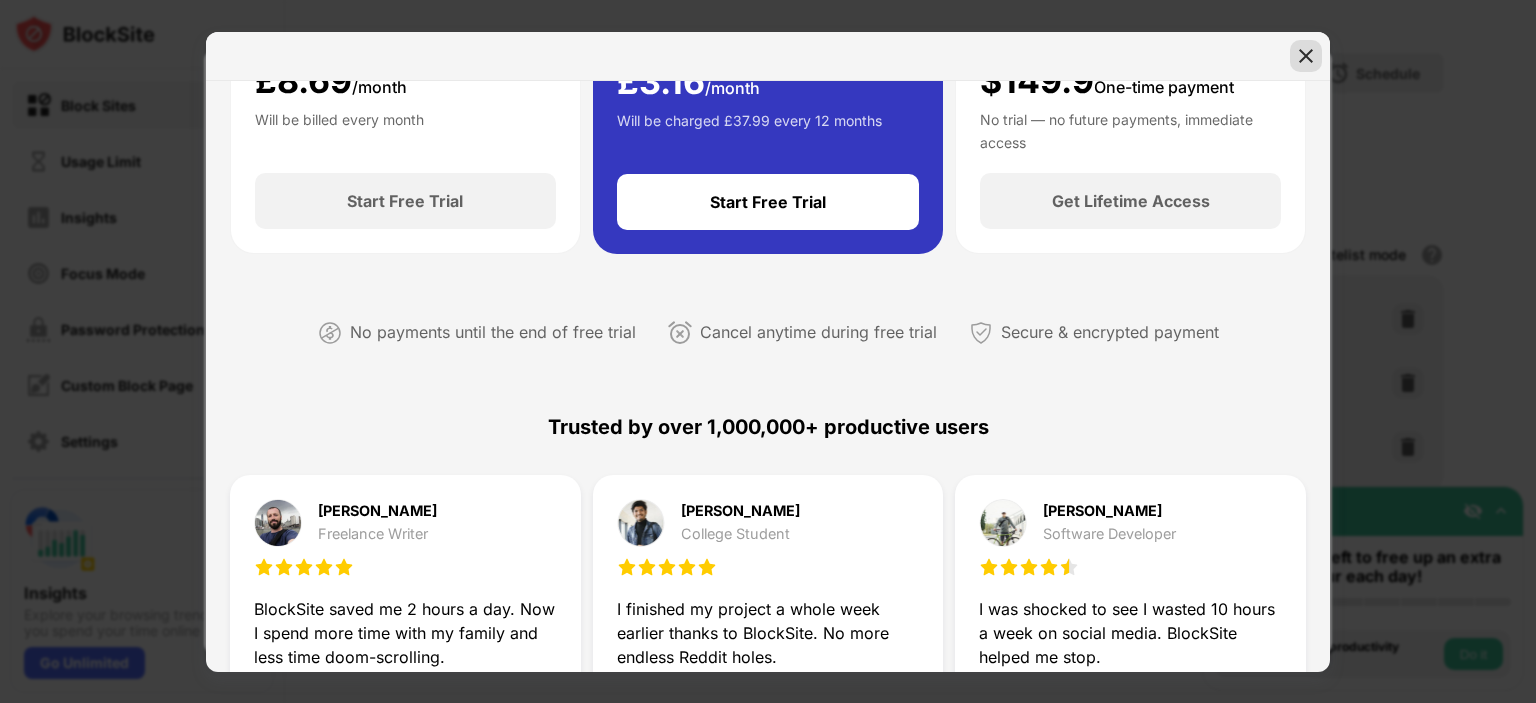 click at bounding box center [1306, 56] 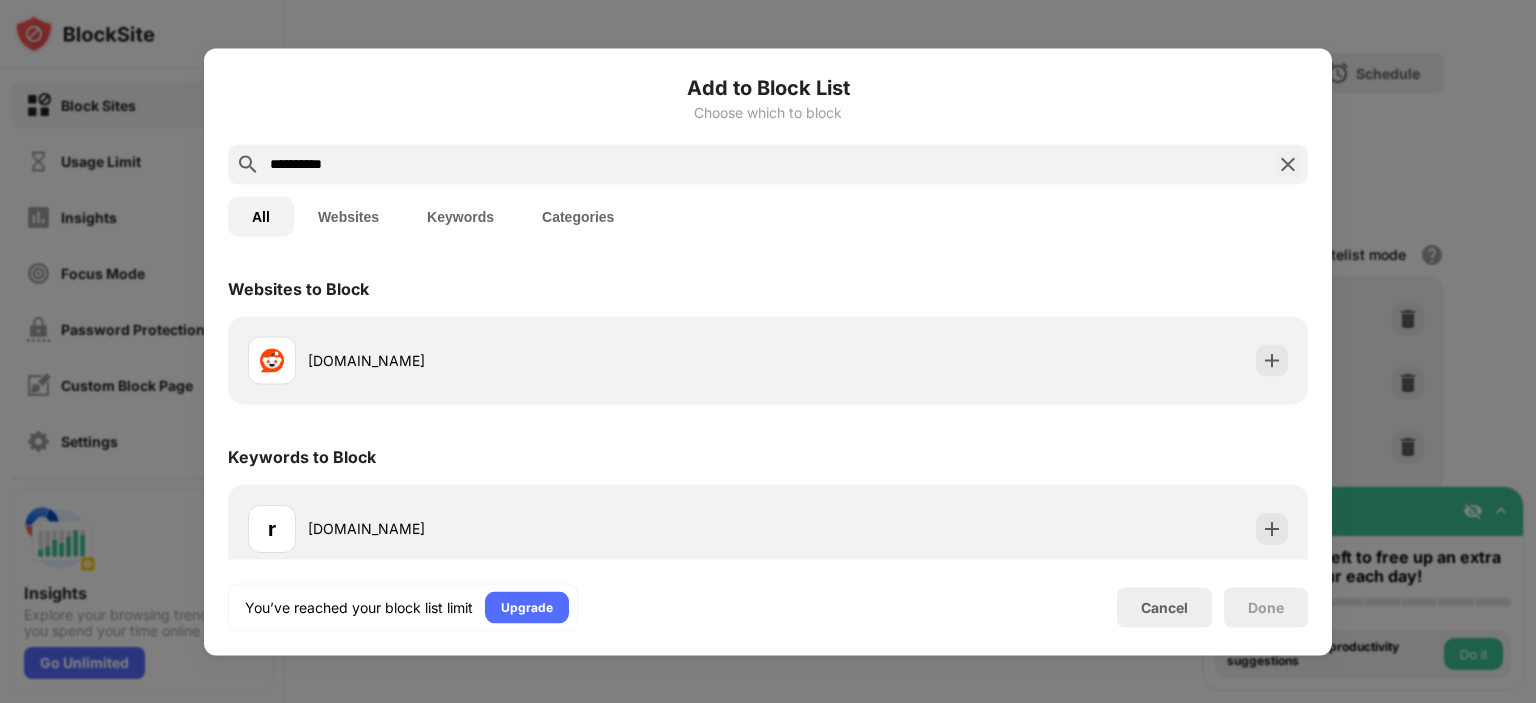 click at bounding box center (768, 351) 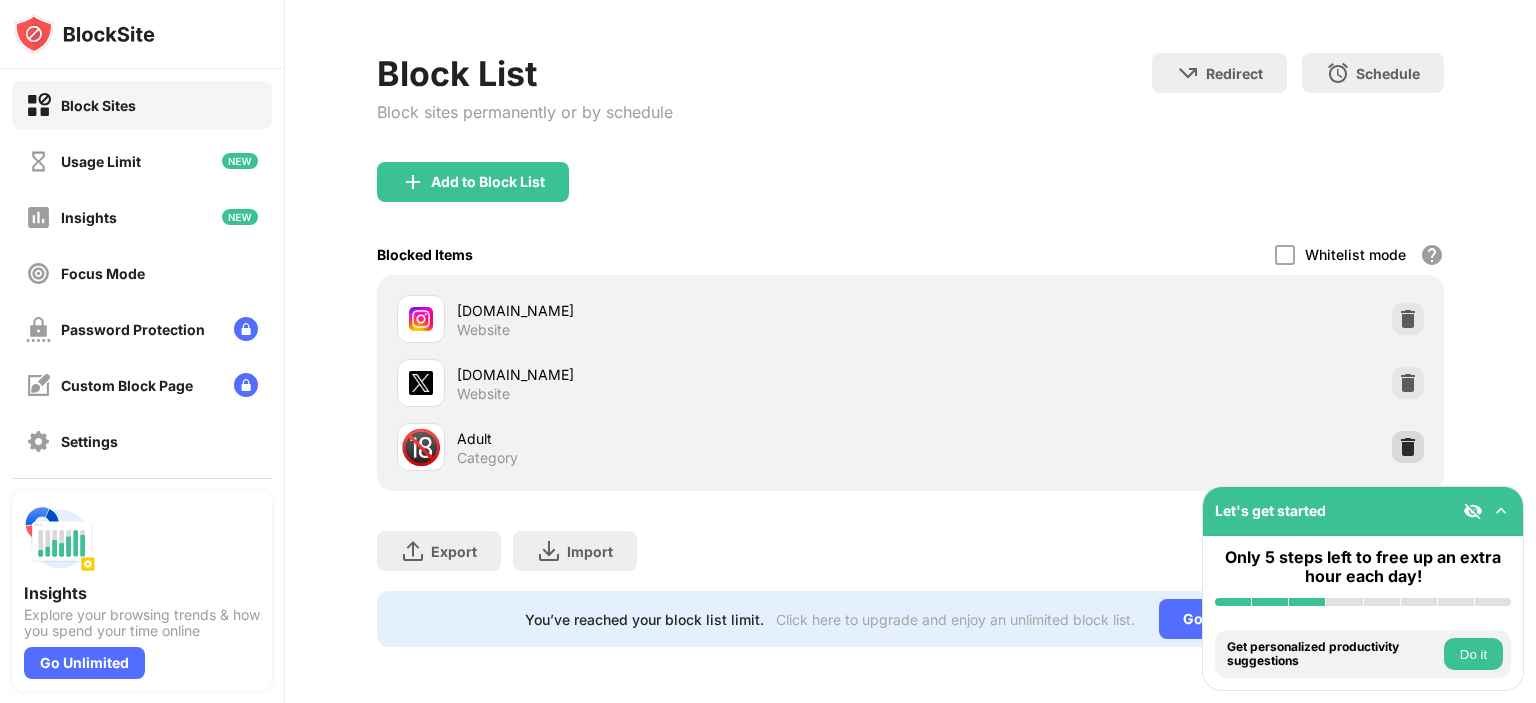 click at bounding box center (1408, 447) 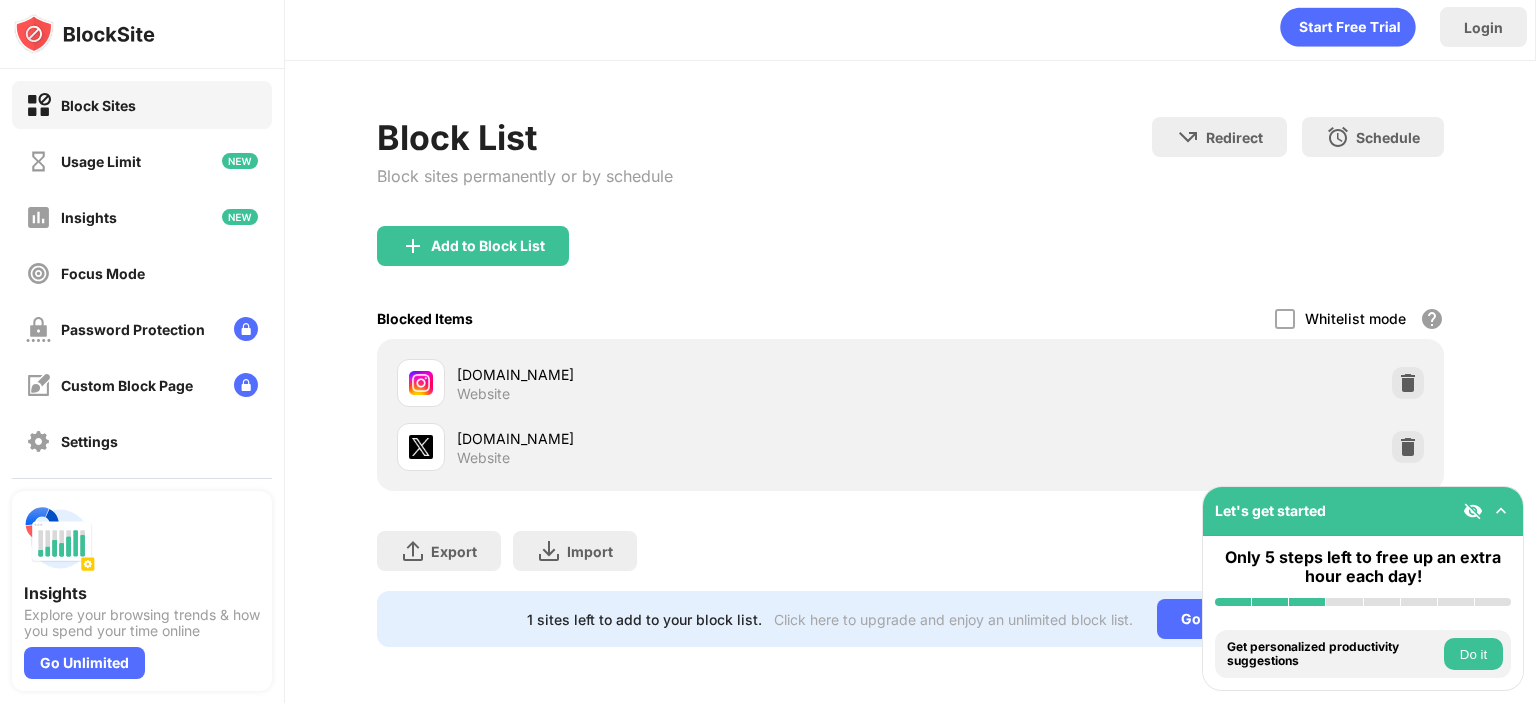scroll, scrollTop: 21, scrollLeft: 0, axis: vertical 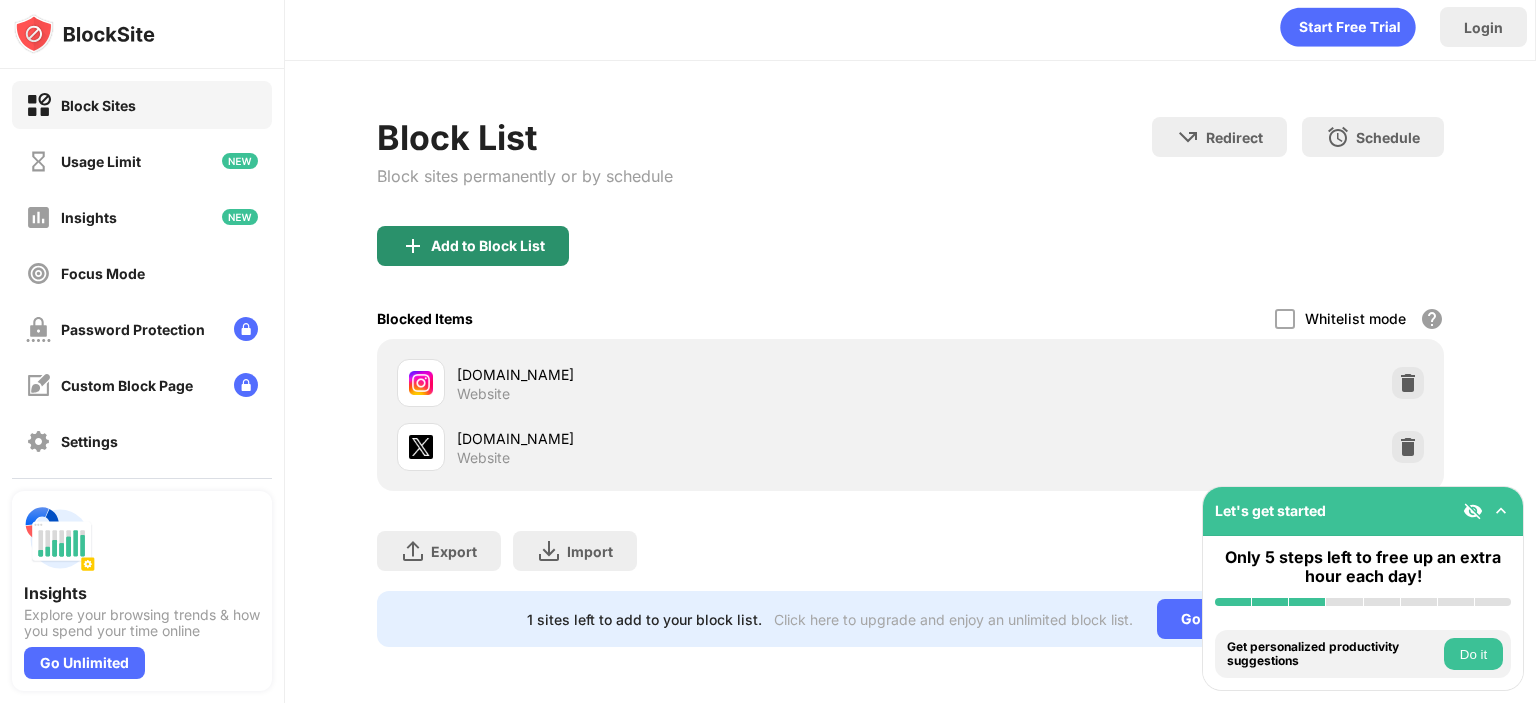click on "Add to Block List" at bounding box center (473, 246) 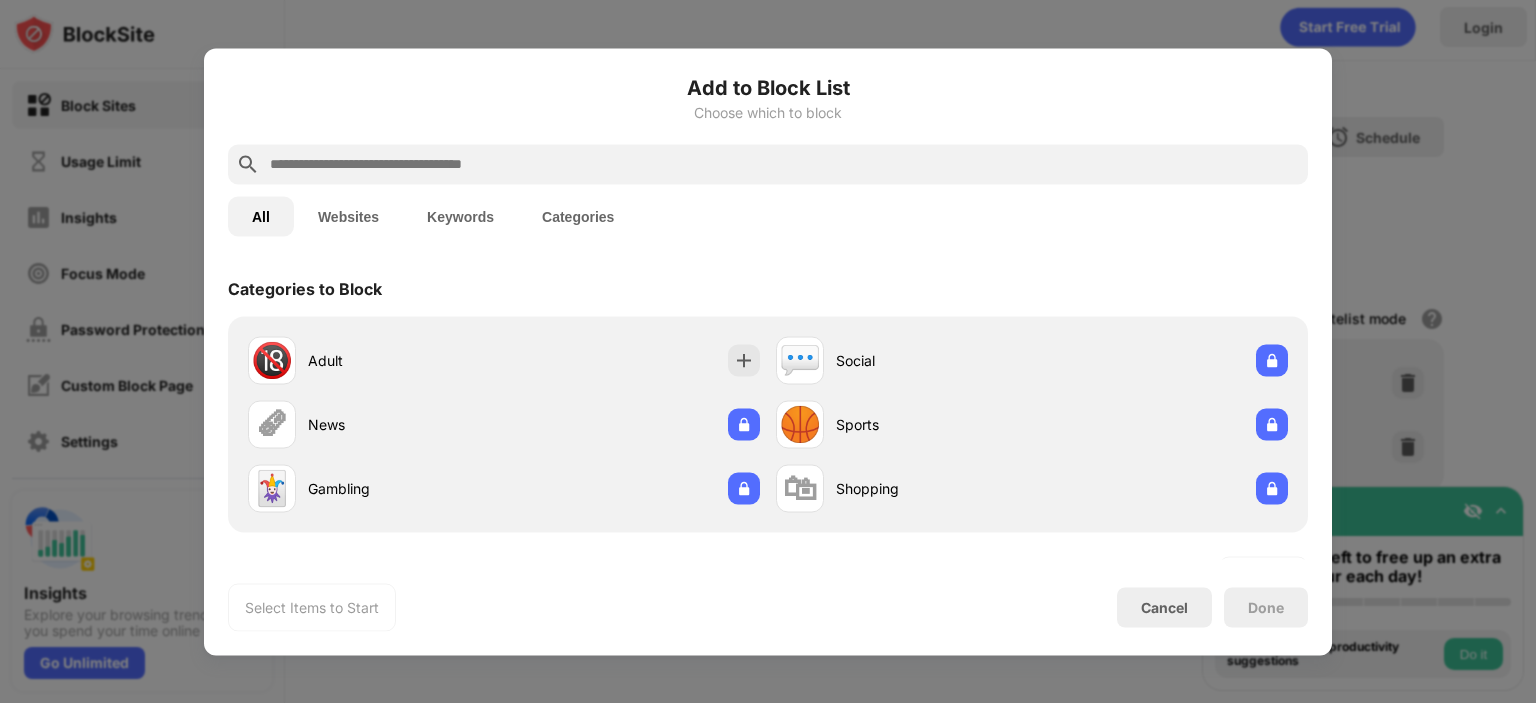 click at bounding box center [784, 164] 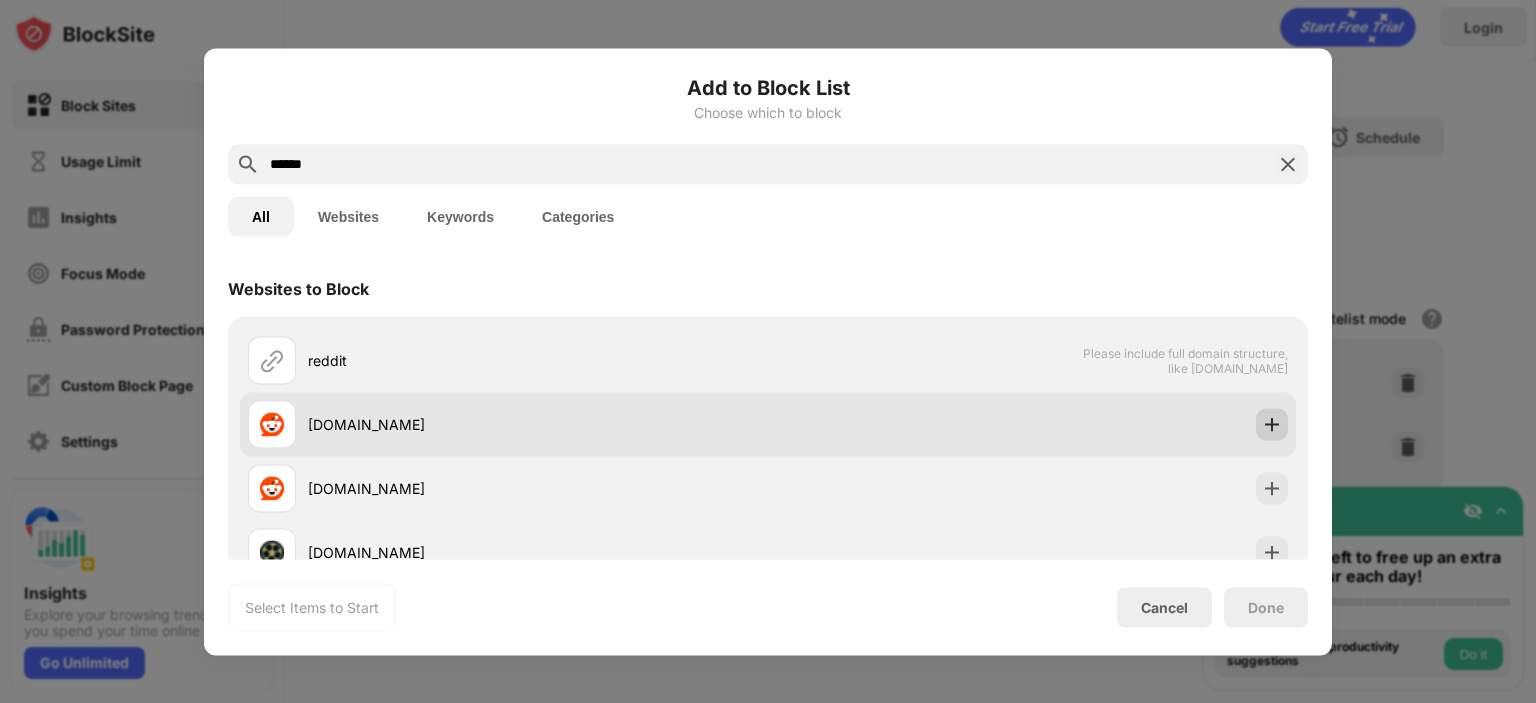 type on "******" 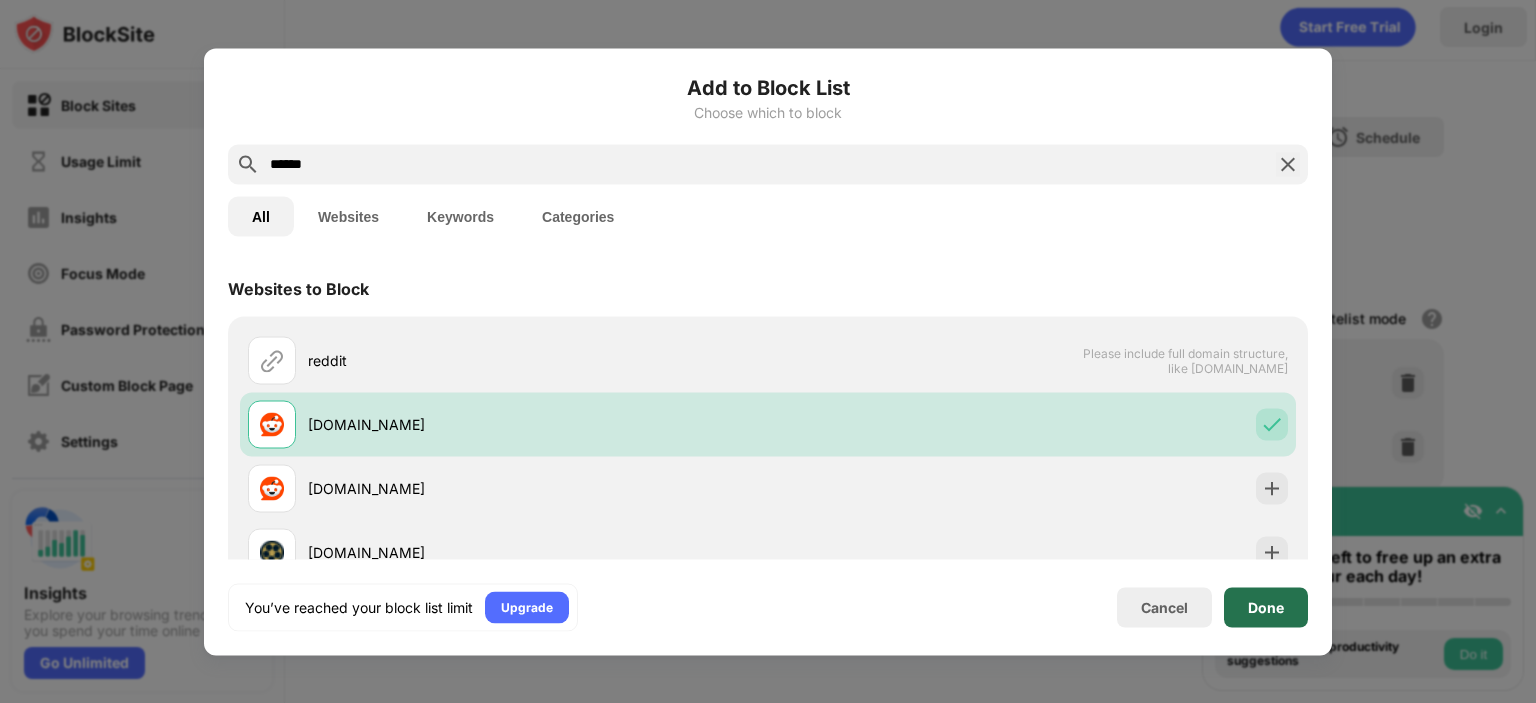 click on "Done" at bounding box center (1266, 607) 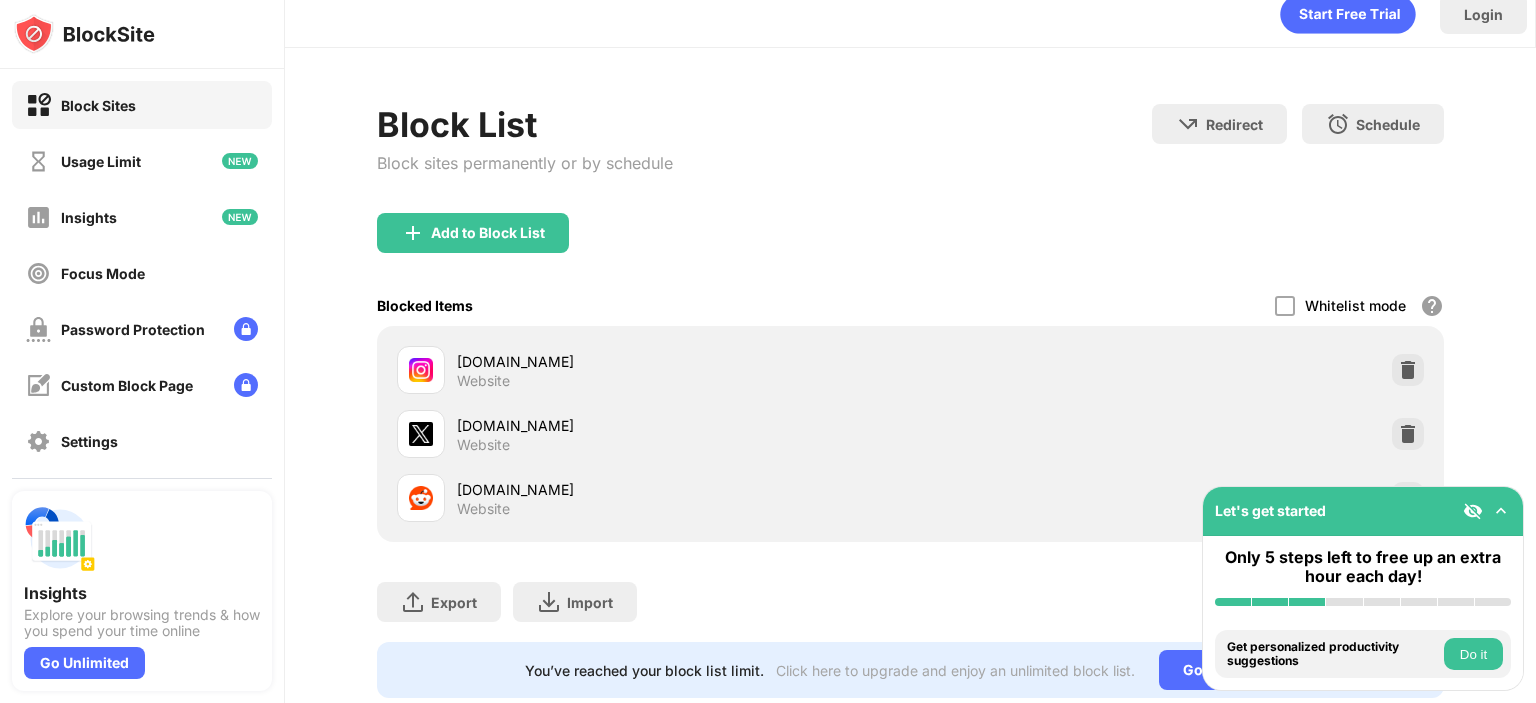 scroll, scrollTop: 85, scrollLeft: 0, axis: vertical 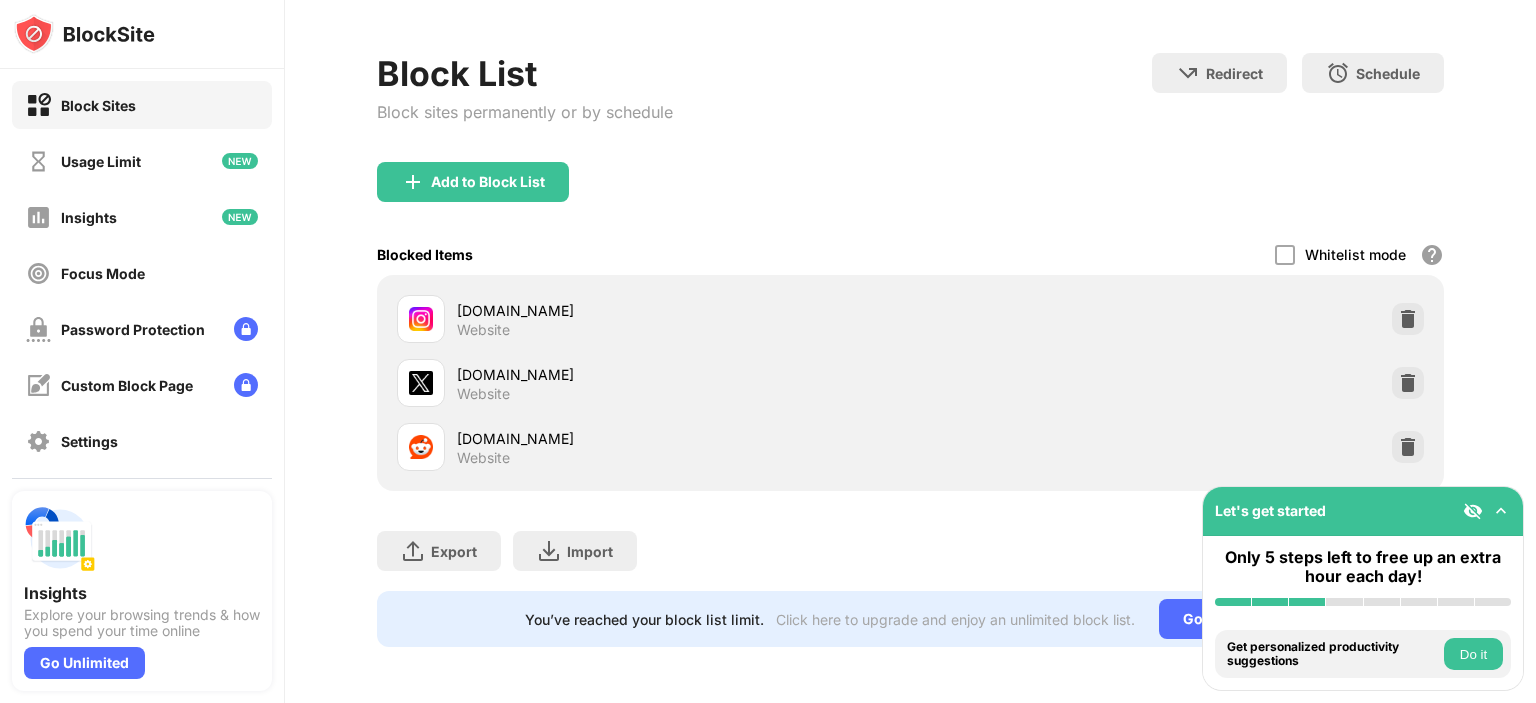 click at bounding box center (1501, 511) 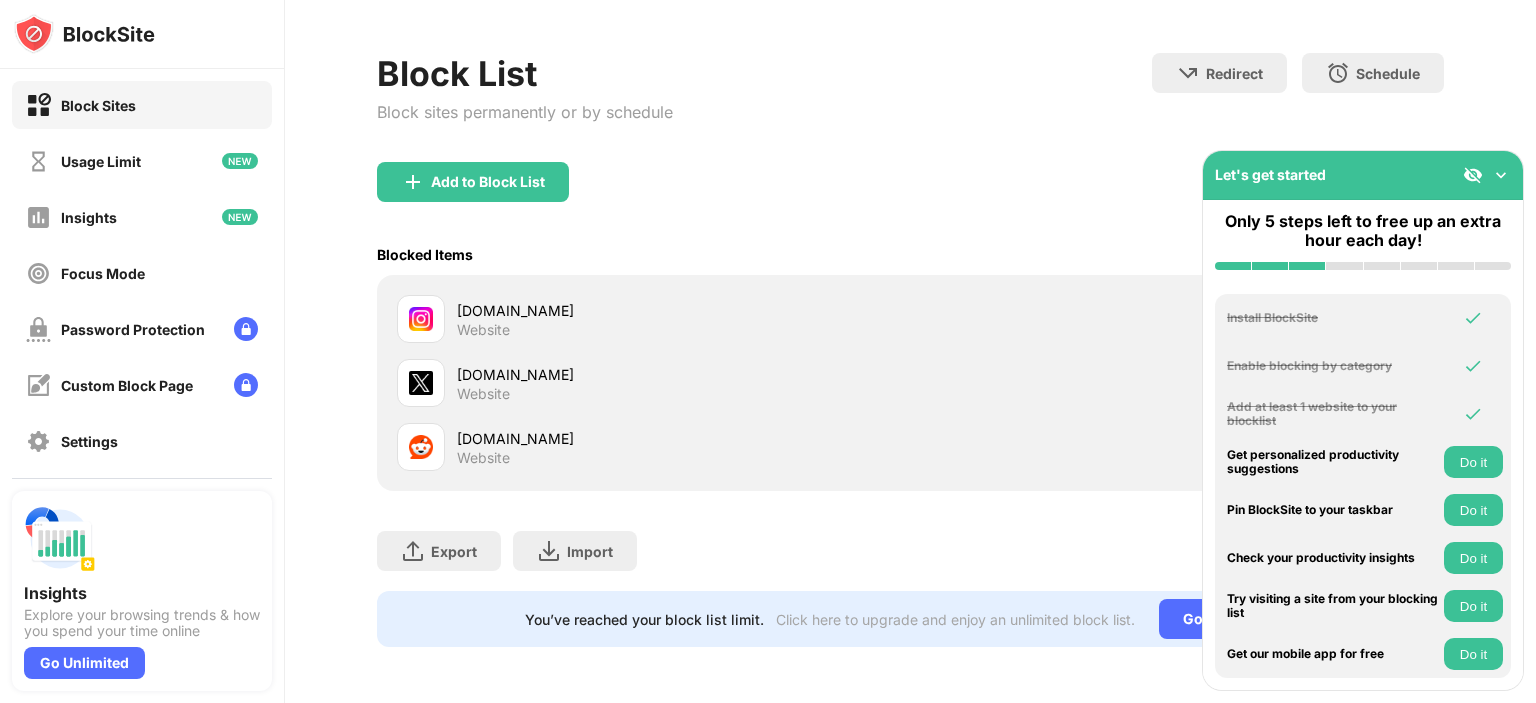 click at bounding box center [1501, 175] 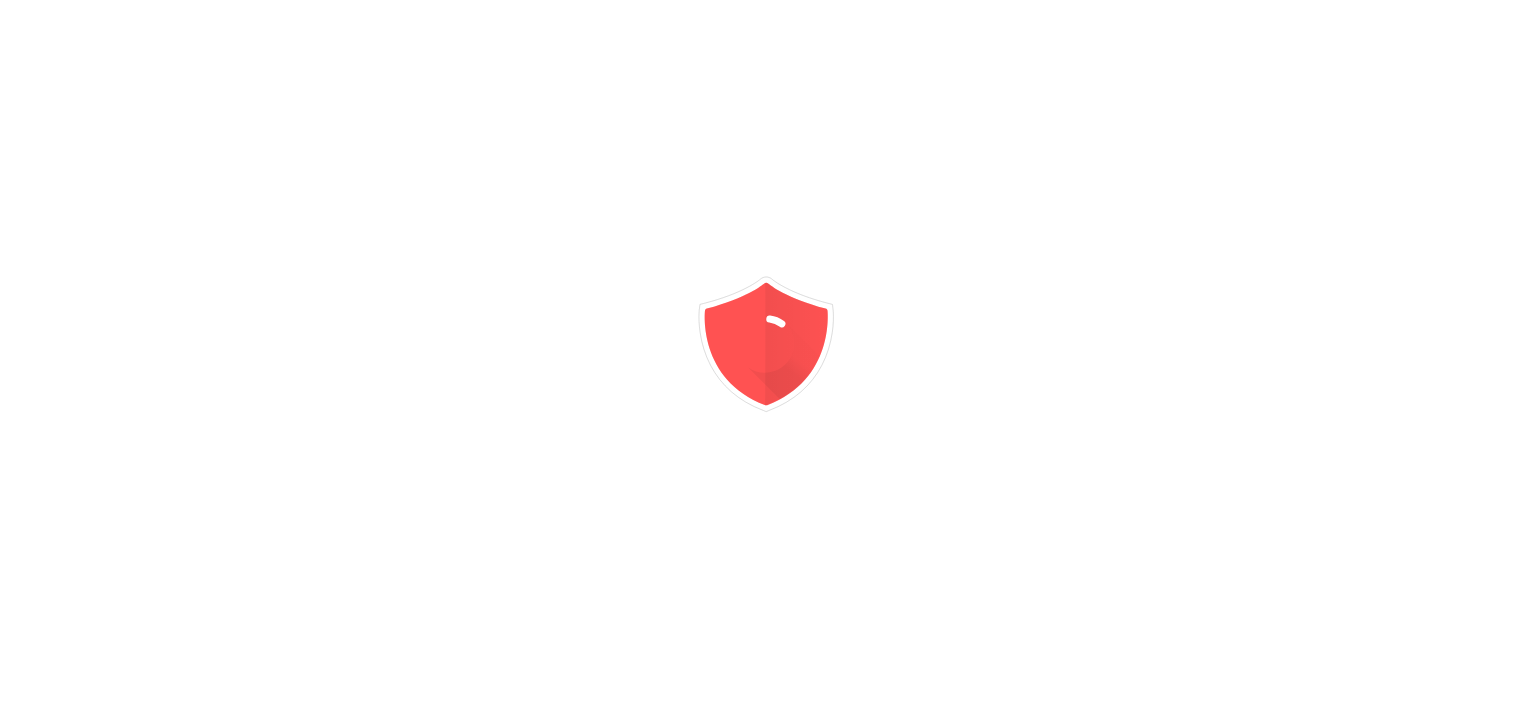 scroll, scrollTop: 0, scrollLeft: 0, axis: both 